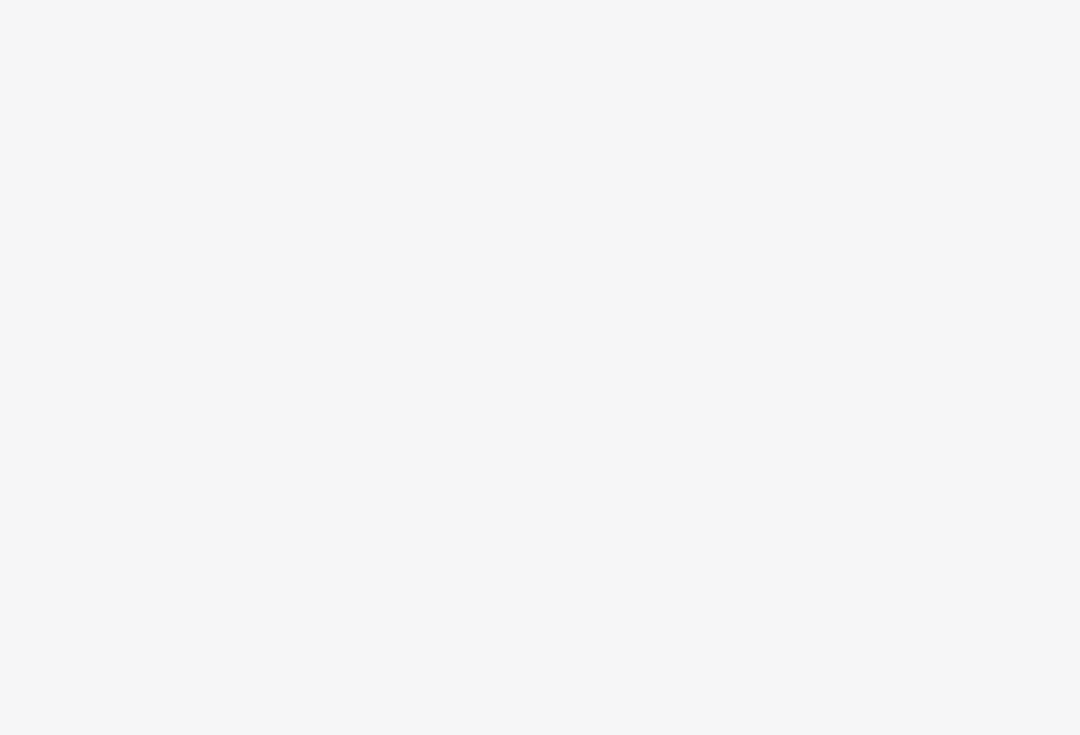 scroll, scrollTop: 0, scrollLeft: 0, axis: both 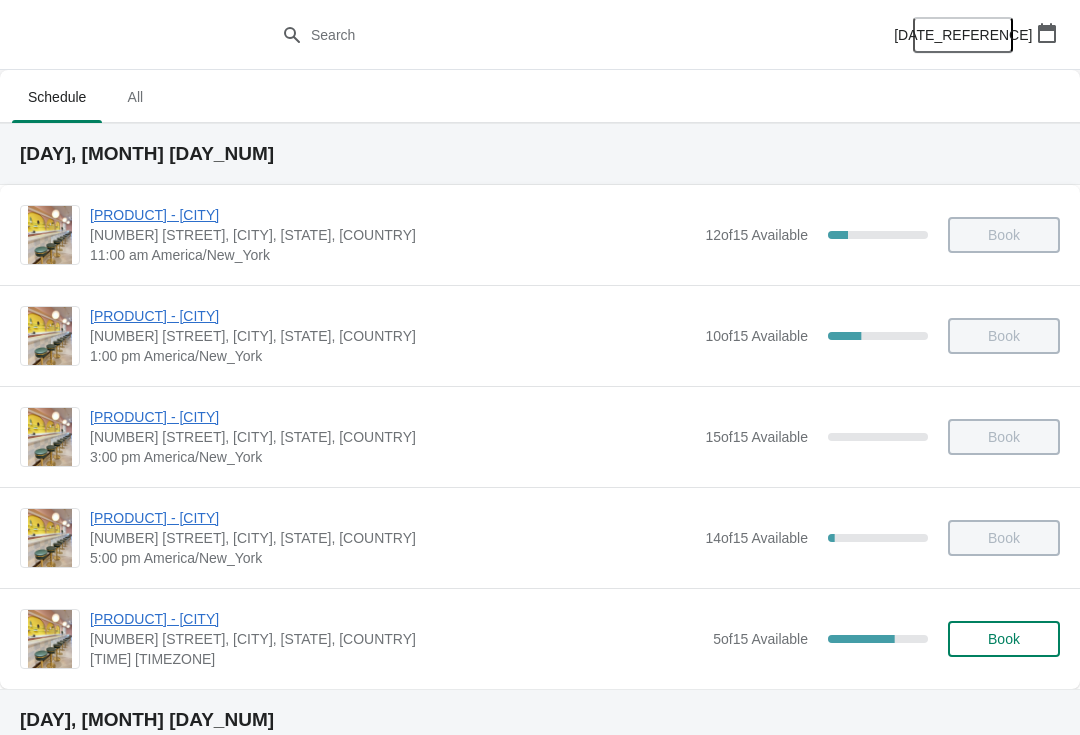 click on "Custom Candle Pouring Experience-  [CITY]" at bounding box center (396, 619) 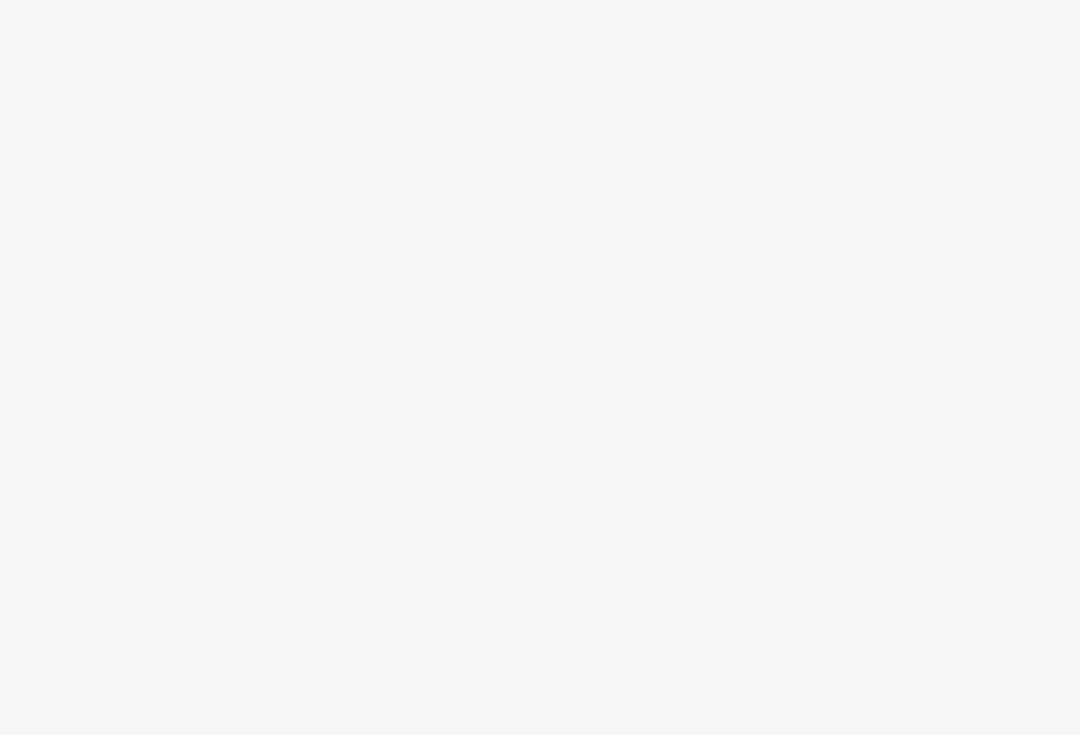 scroll, scrollTop: 0, scrollLeft: 0, axis: both 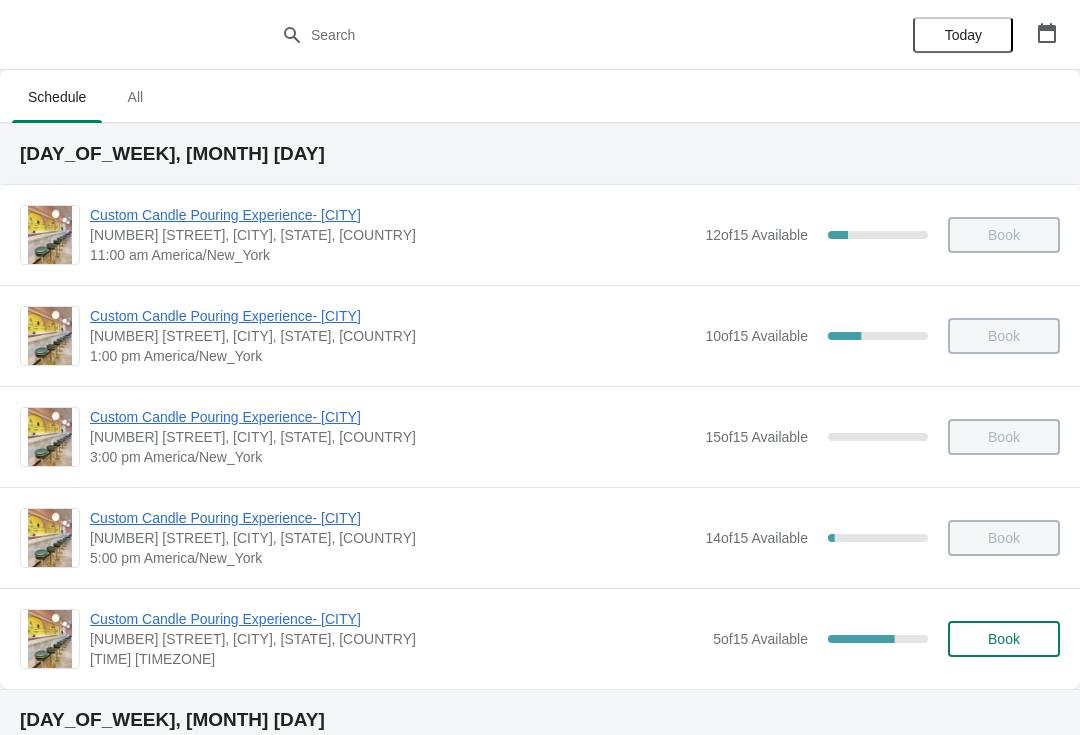 click on "Custom Candle Pouring Experience-  Delray Beach" at bounding box center (396, 619) 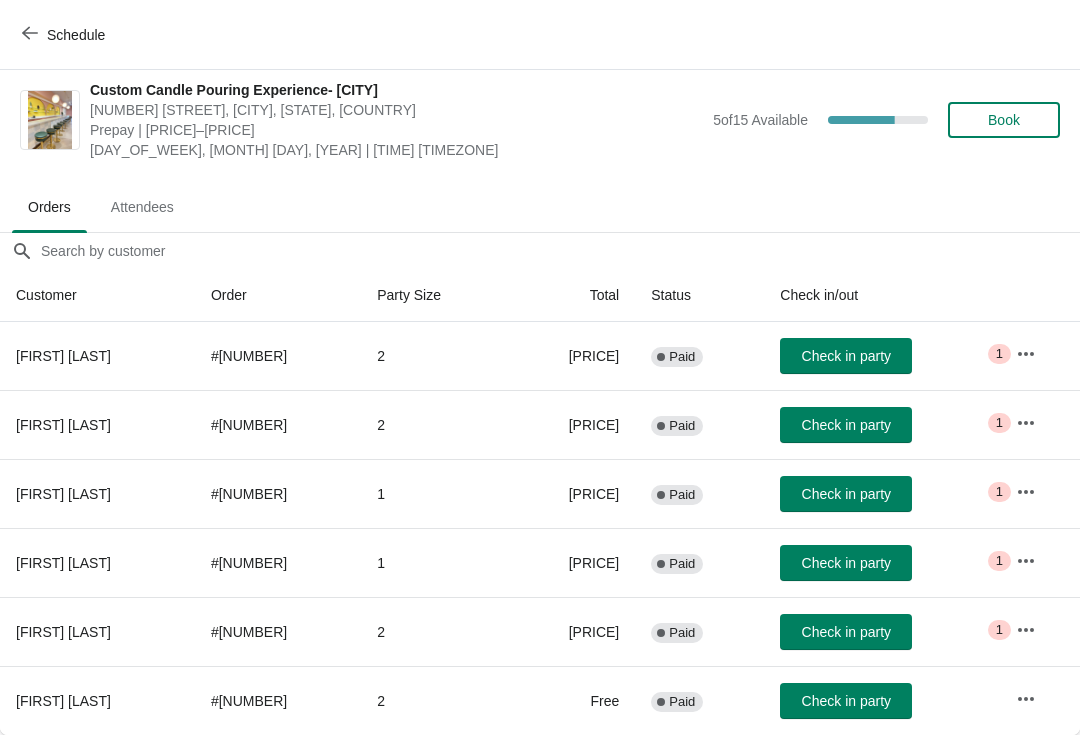 scroll, scrollTop: 10, scrollLeft: 0, axis: vertical 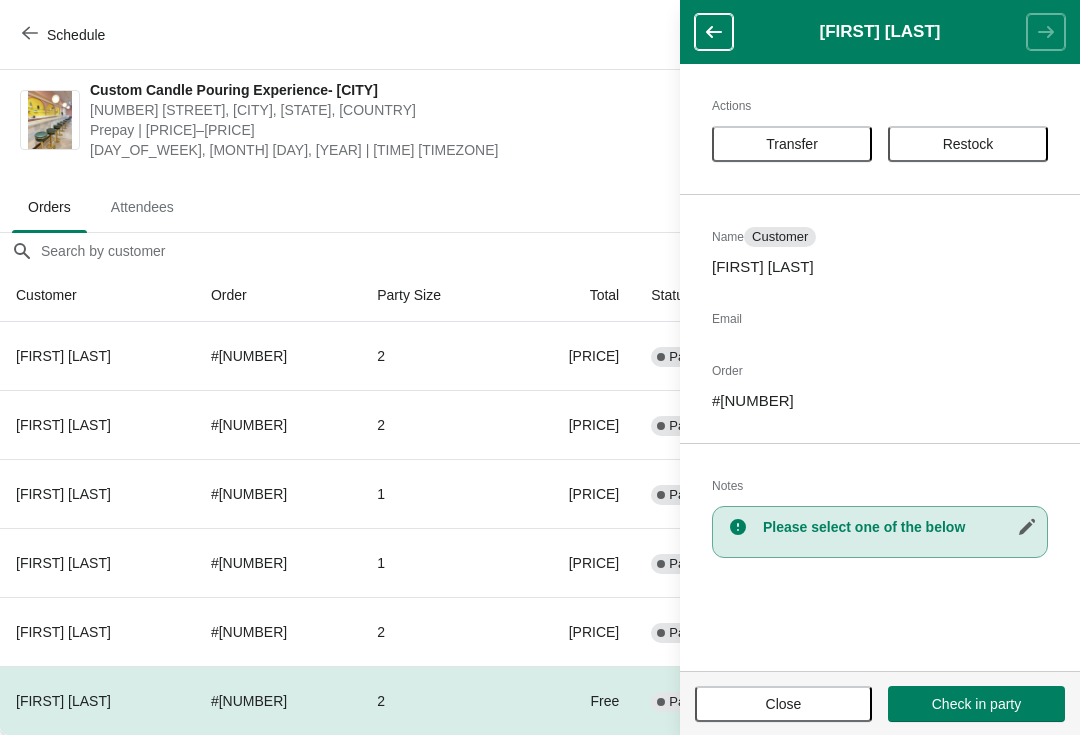 click on "Close" at bounding box center [783, 704] 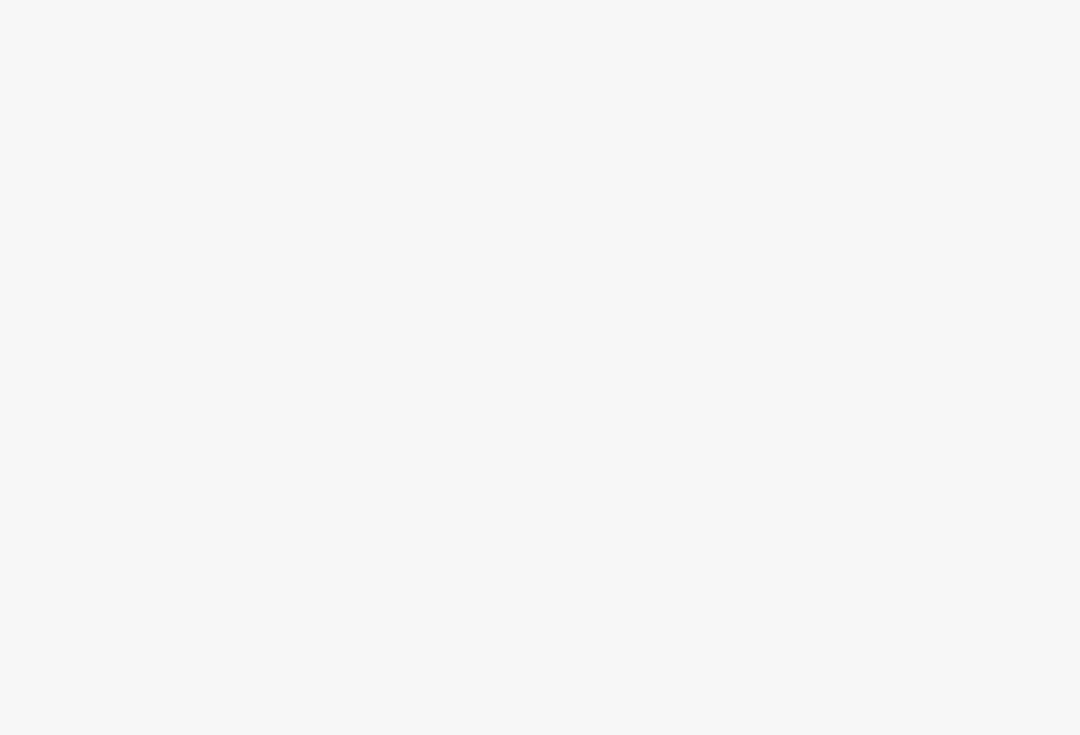 scroll, scrollTop: 0, scrollLeft: 0, axis: both 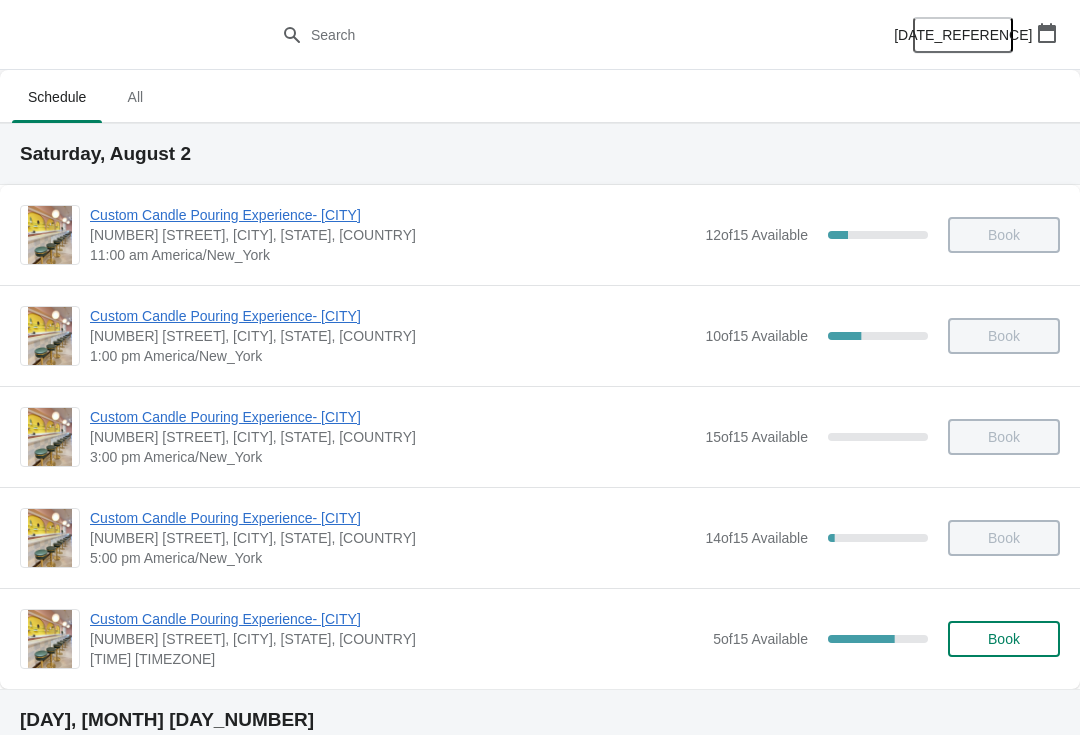 click on "[PRODUCT] - [CITY]" at bounding box center (396, 619) 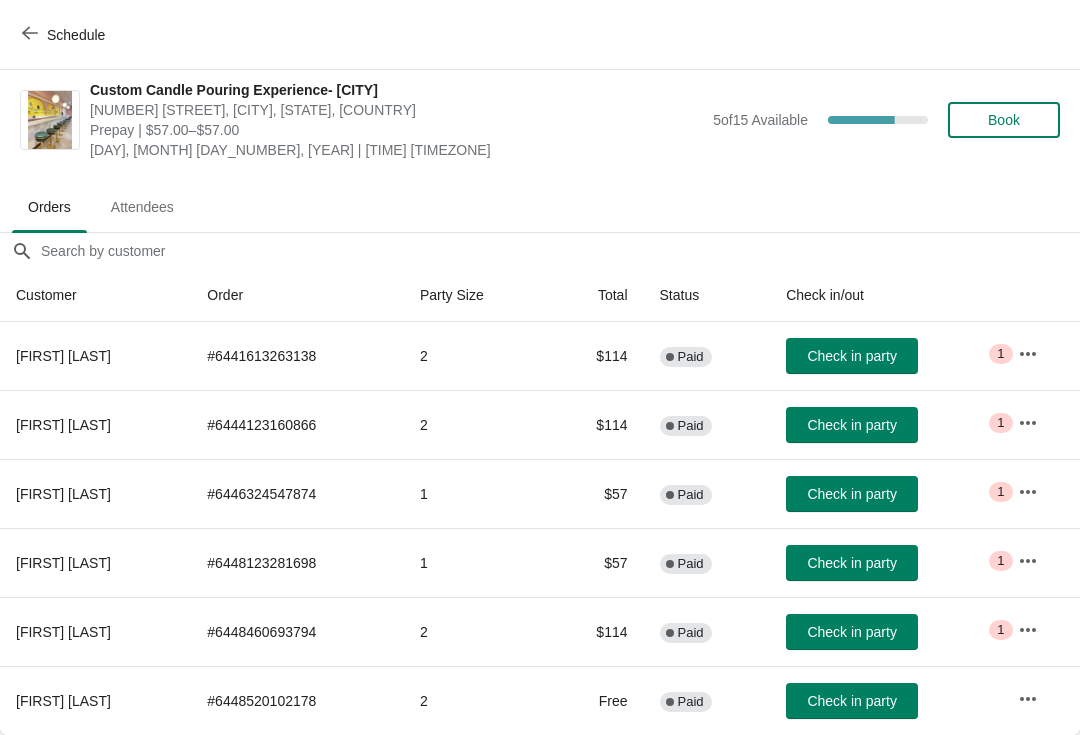 scroll, scrollTop: 10, scrollLeft: 0, axis: vertical 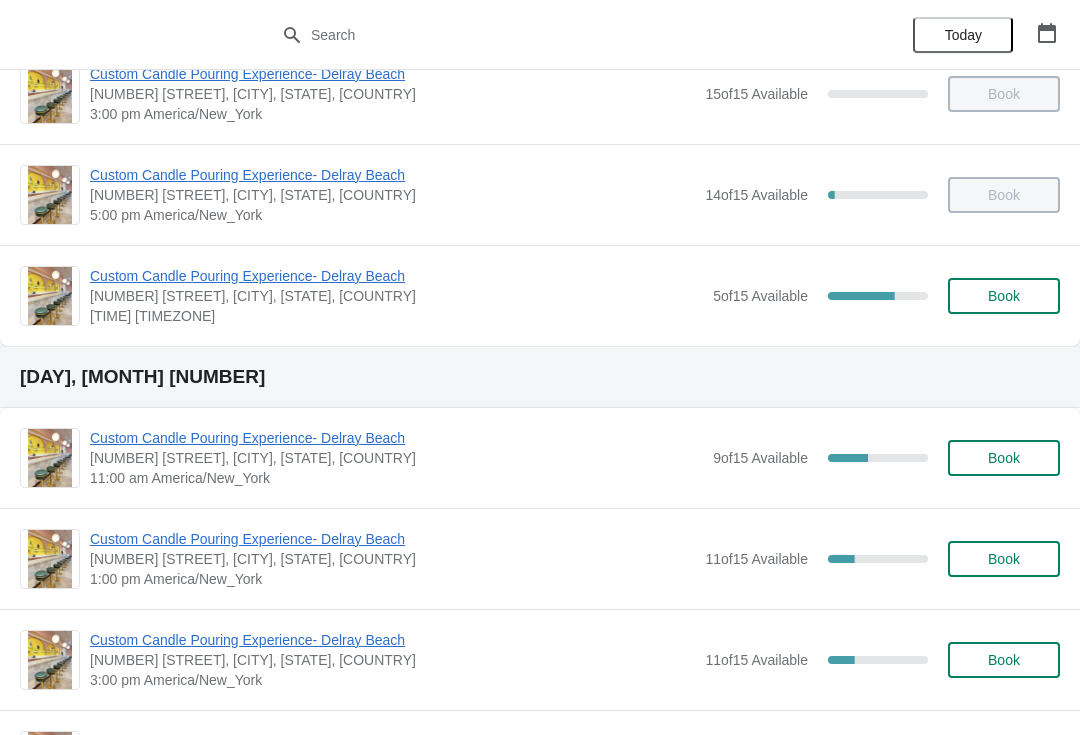 click on "Custom Candle Pouring Experience-  Delray Beach" at bounding box center (396, 276) 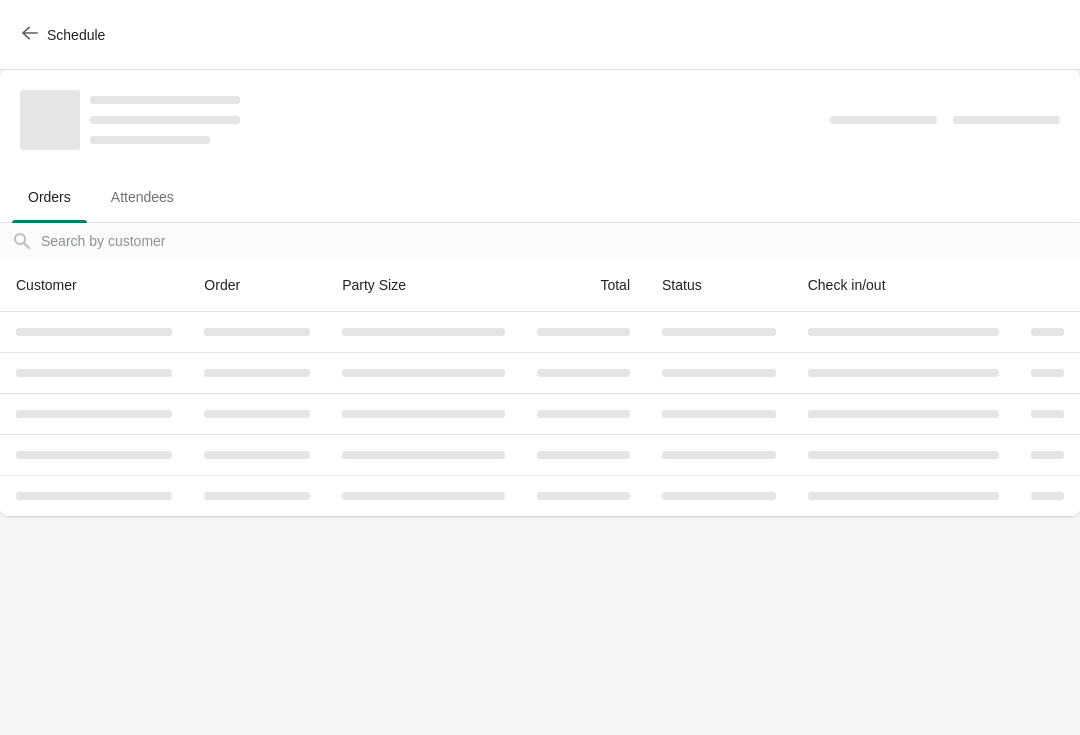 scroll, scrollTop: 0, scrollLeft: 0, axis: both 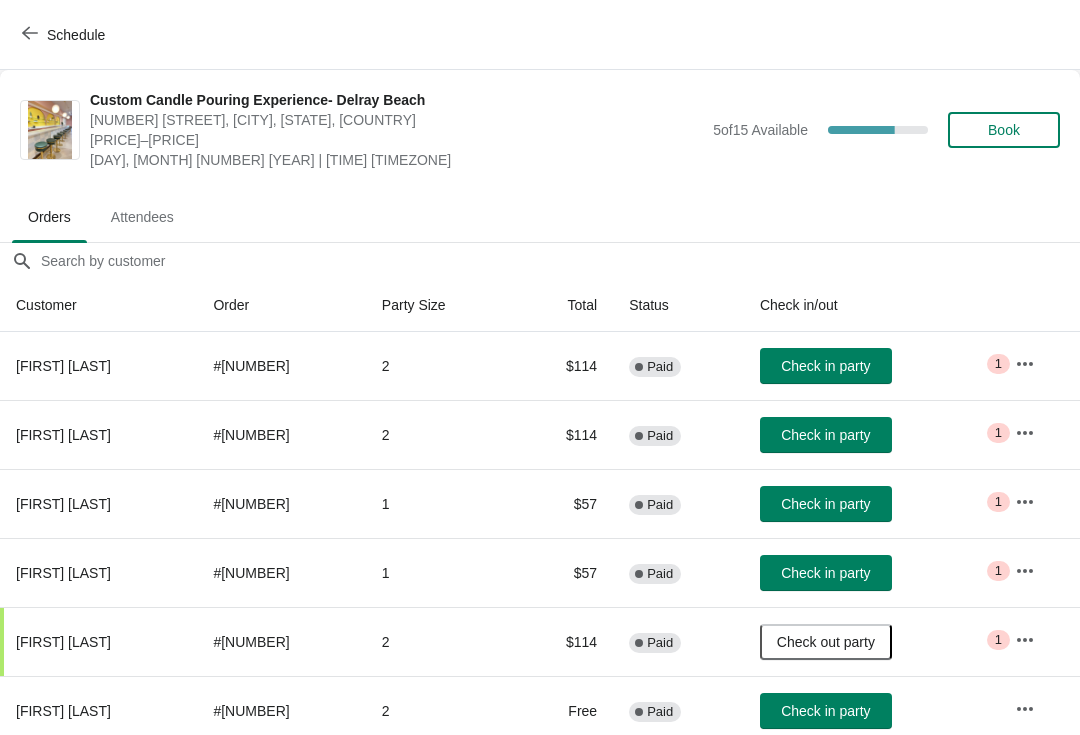 click 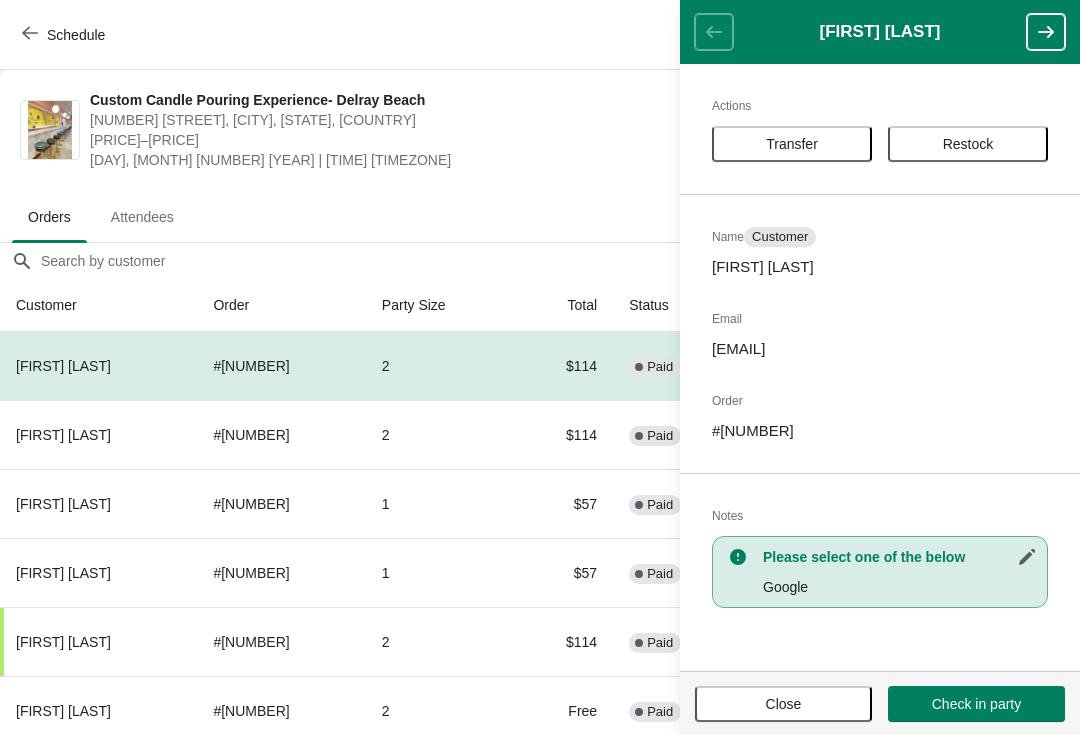 click on "Close" at bounding box center (783, 704) 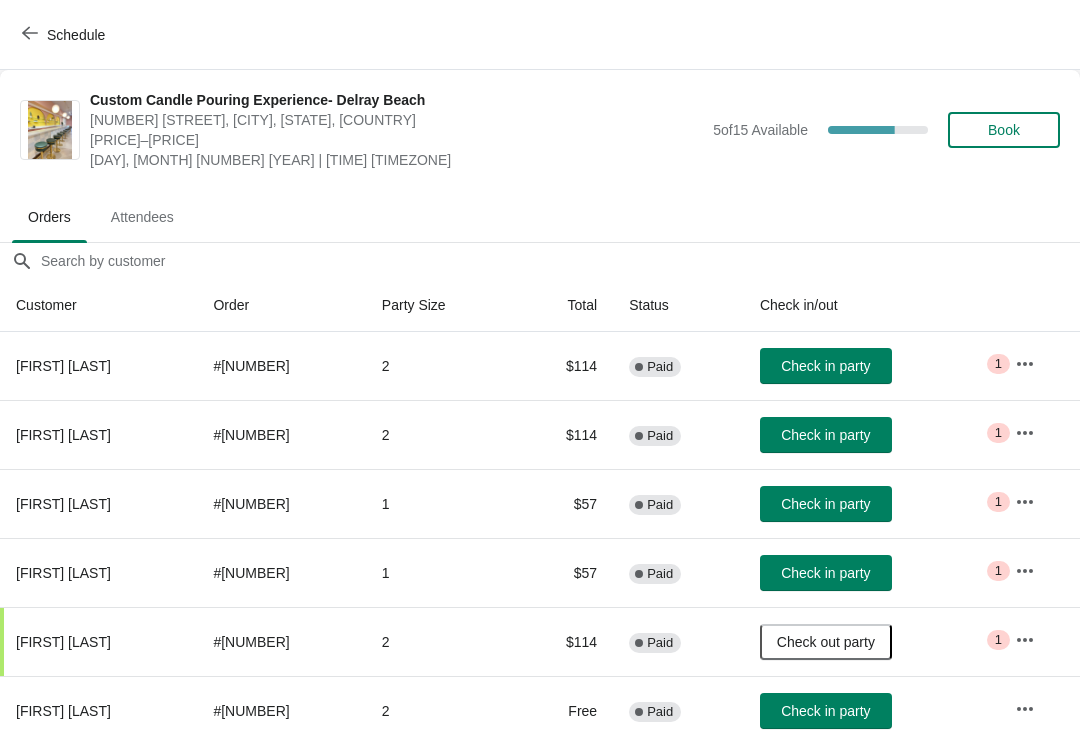 click 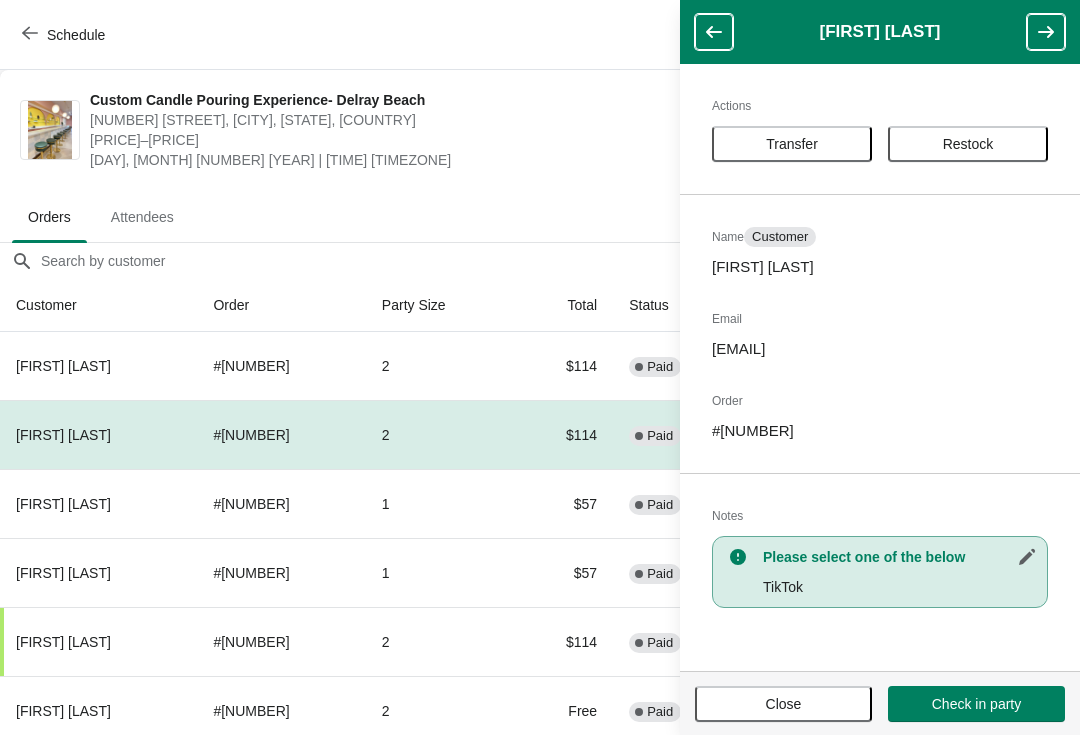 click on "Close" at bounding box center [783, 704] 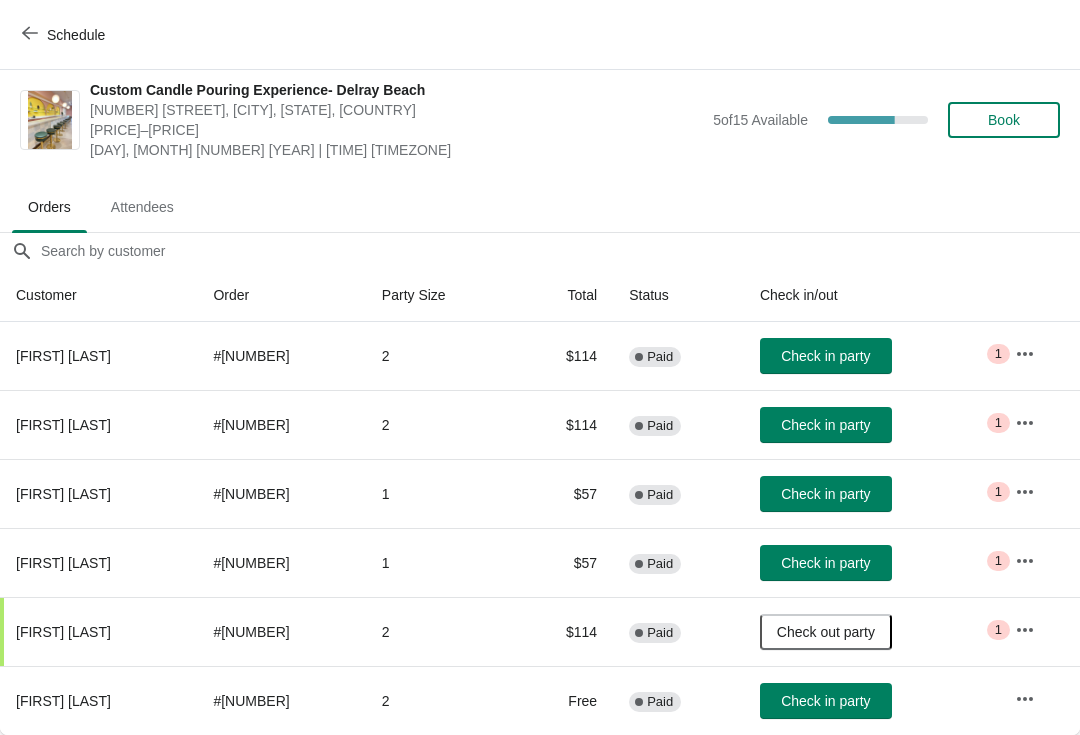 scroll, scrollTop: 10, scrollLeft: 0, axis: vertical 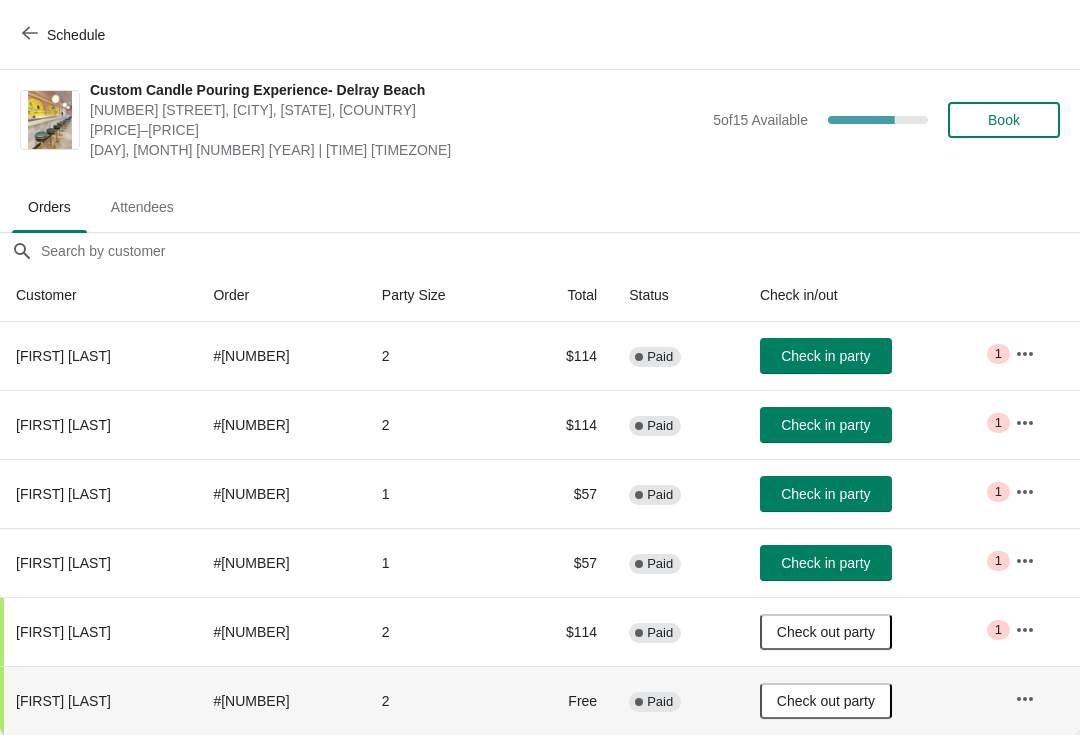 click at bounding box center [1025, 492] 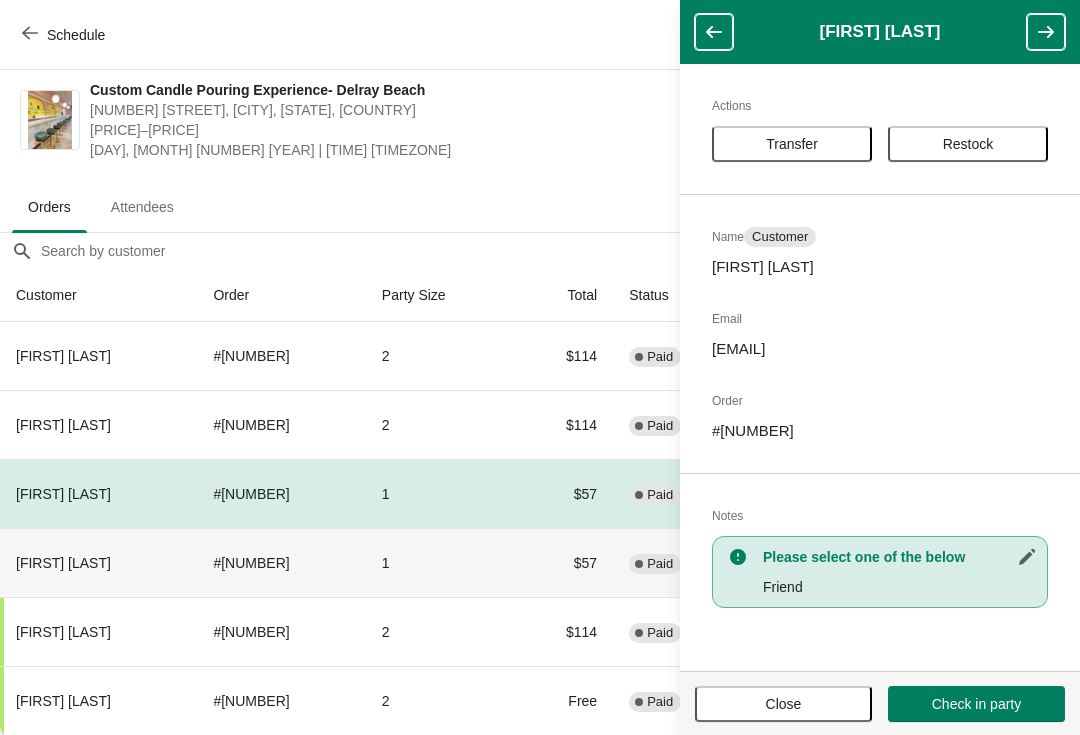 click on "# 6448123281698" at bounding box center (281, 562) 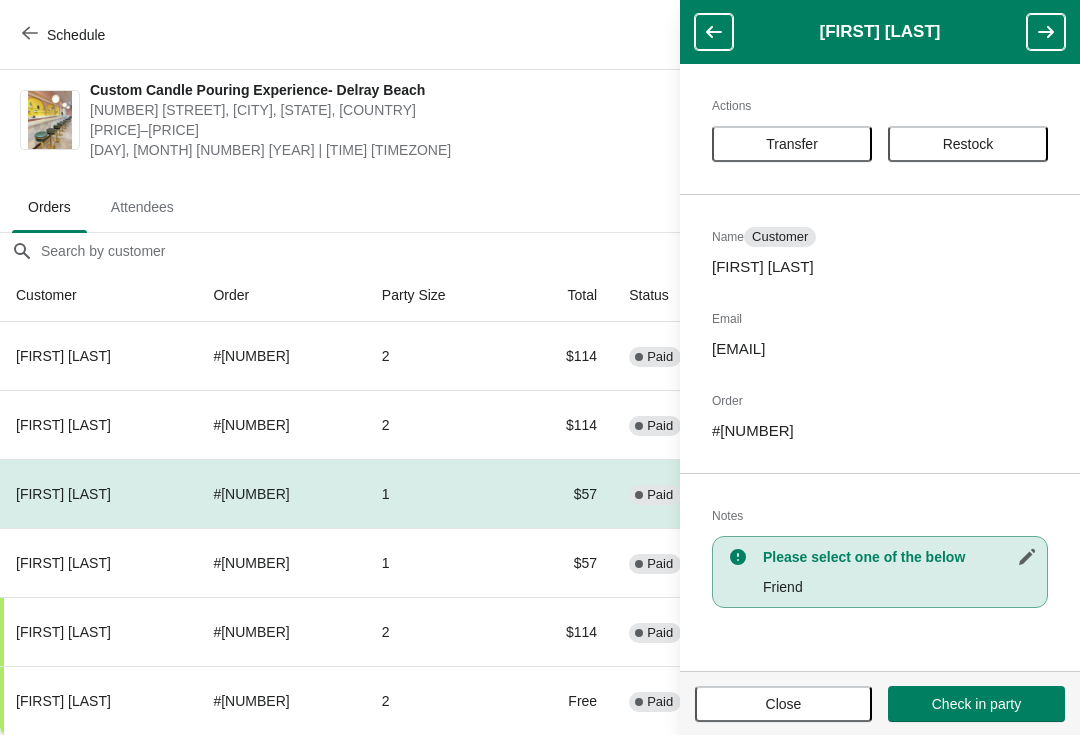 click on "Close" at bounding box center (784, 704) 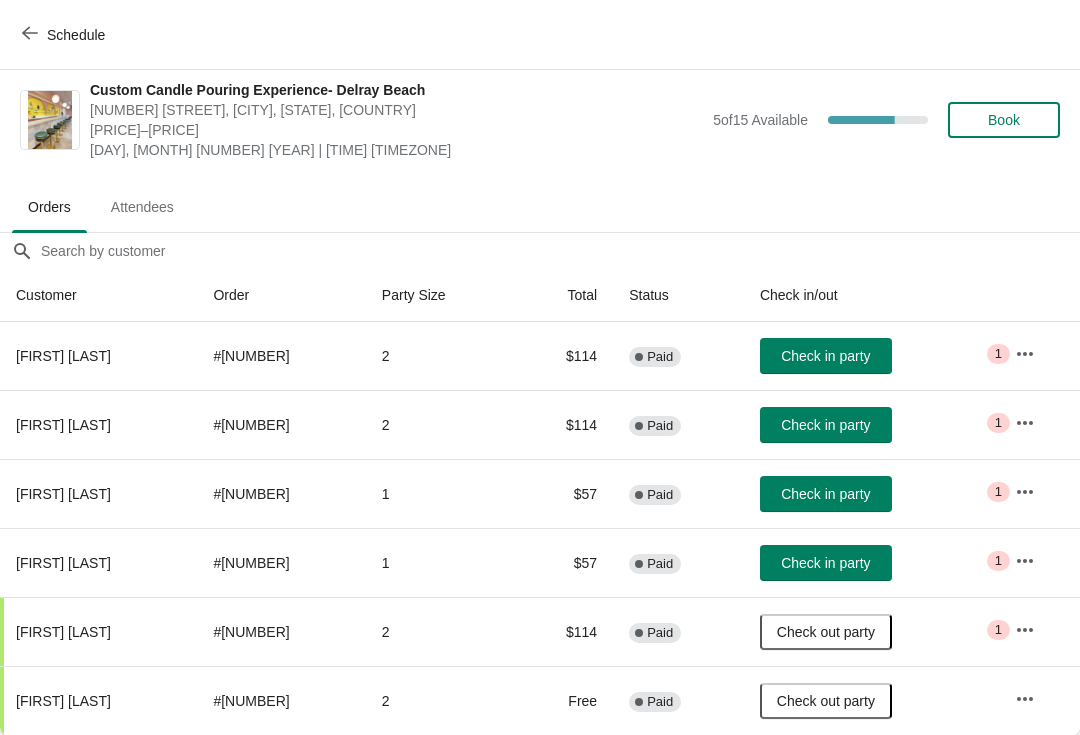 click at bounding box center [1025, 561] 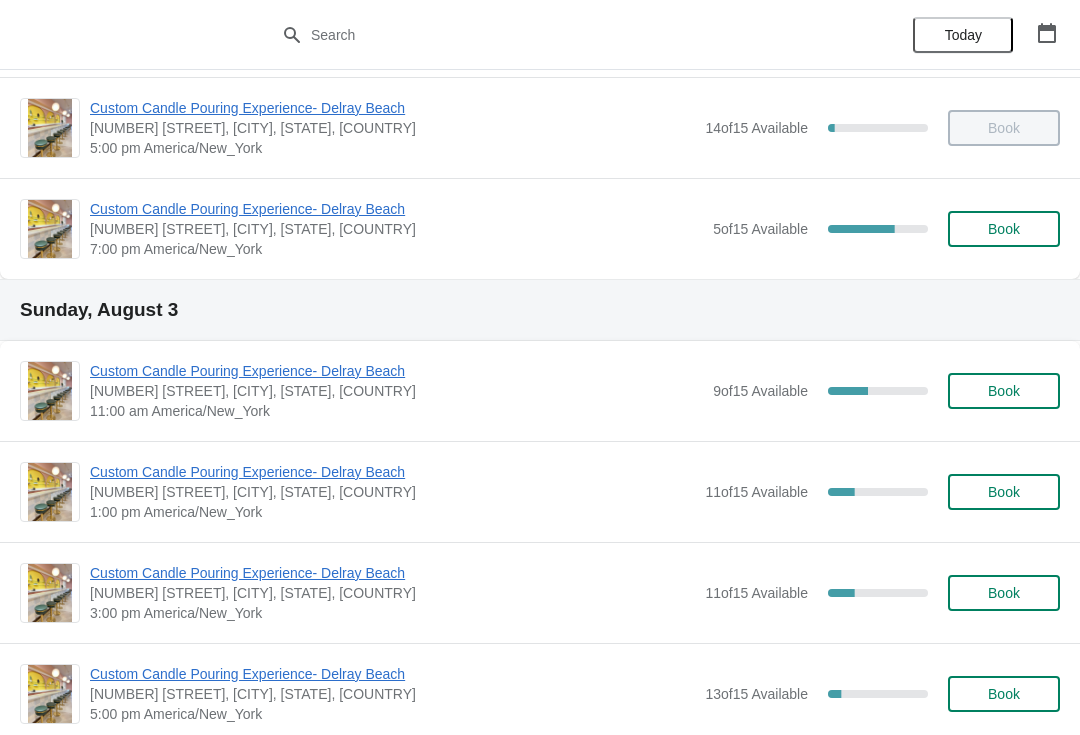 scroll, scrollTop: 414, scrollLeft: 0, axis: vertical 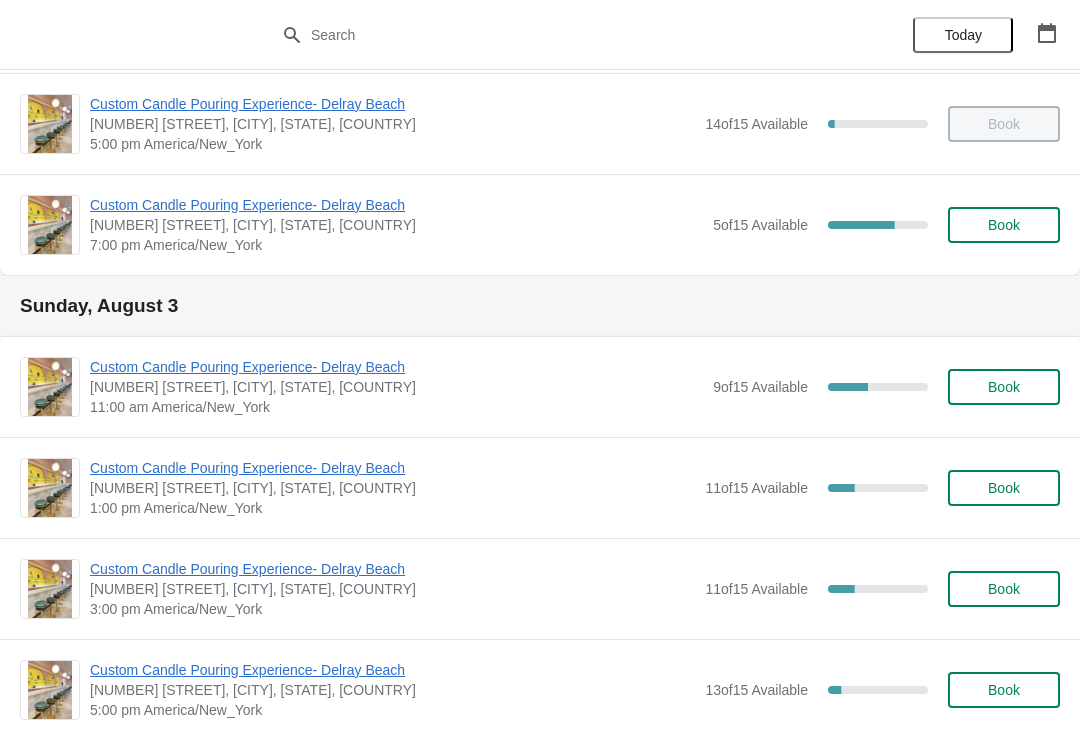 click on "Custom Candle Pouring Experience-  Delray Beach" at bounding box center (396, 205) 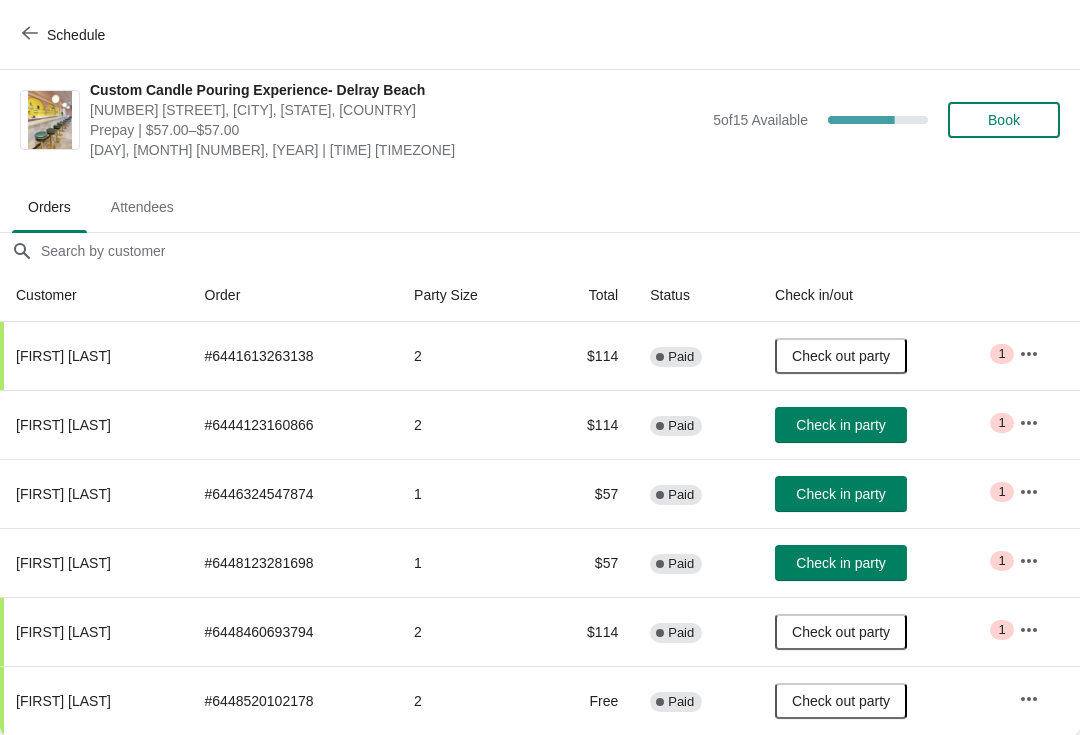 scroll, scrollTop: 10, scrollLeft: 0, axis: vertical 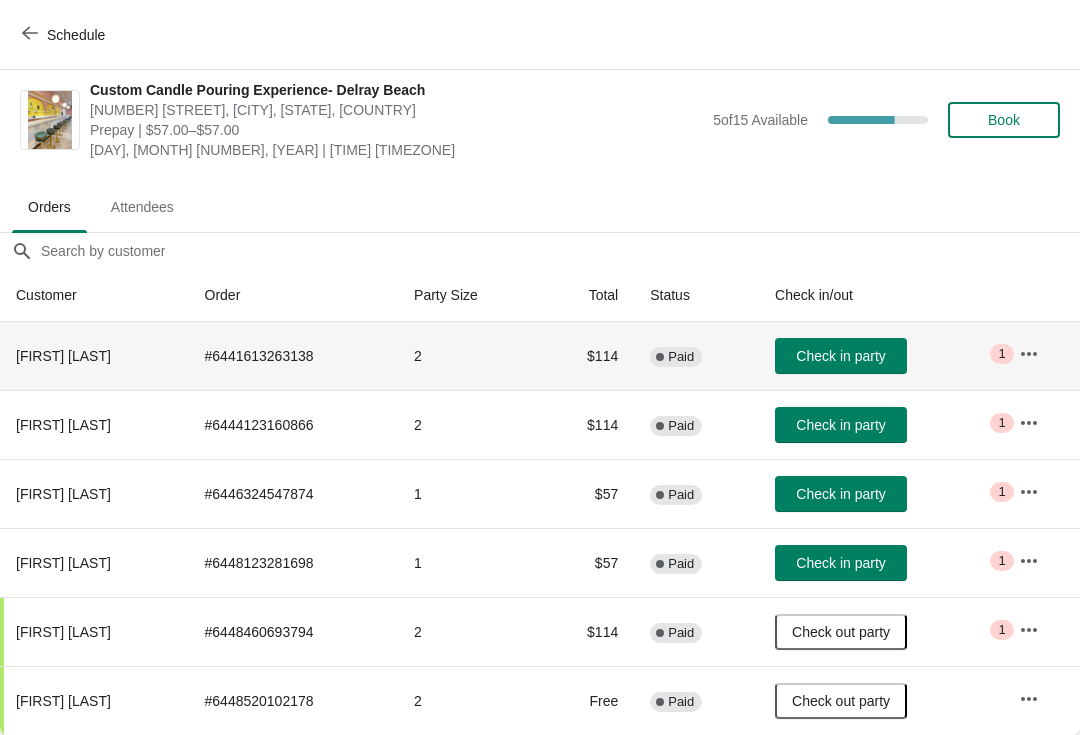 click at bounding box center [1029, 354] 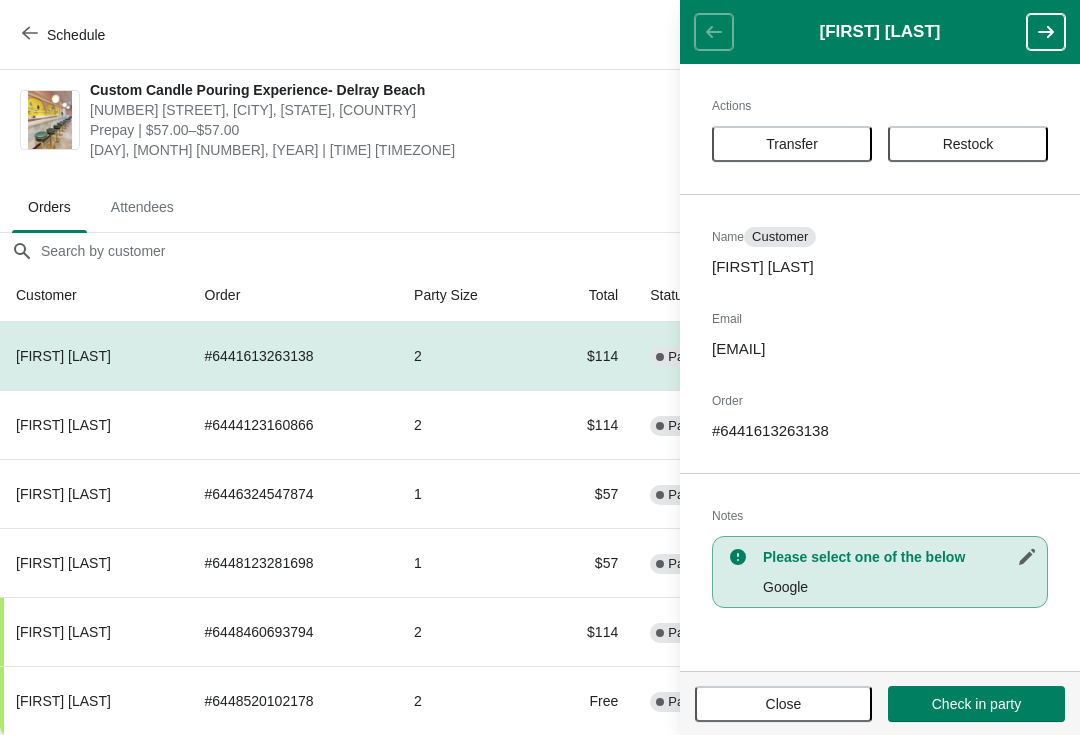 click on "Close" at bounding box center (783, 704) 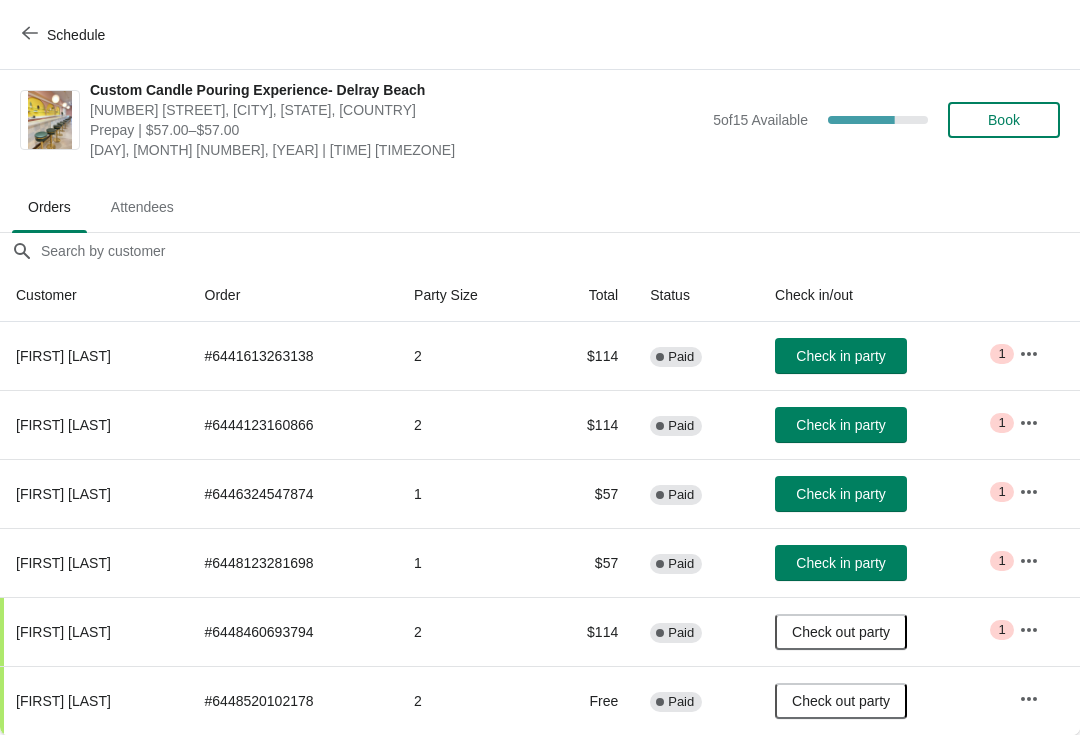click on "Check in party" at bounding box center [840, 356] 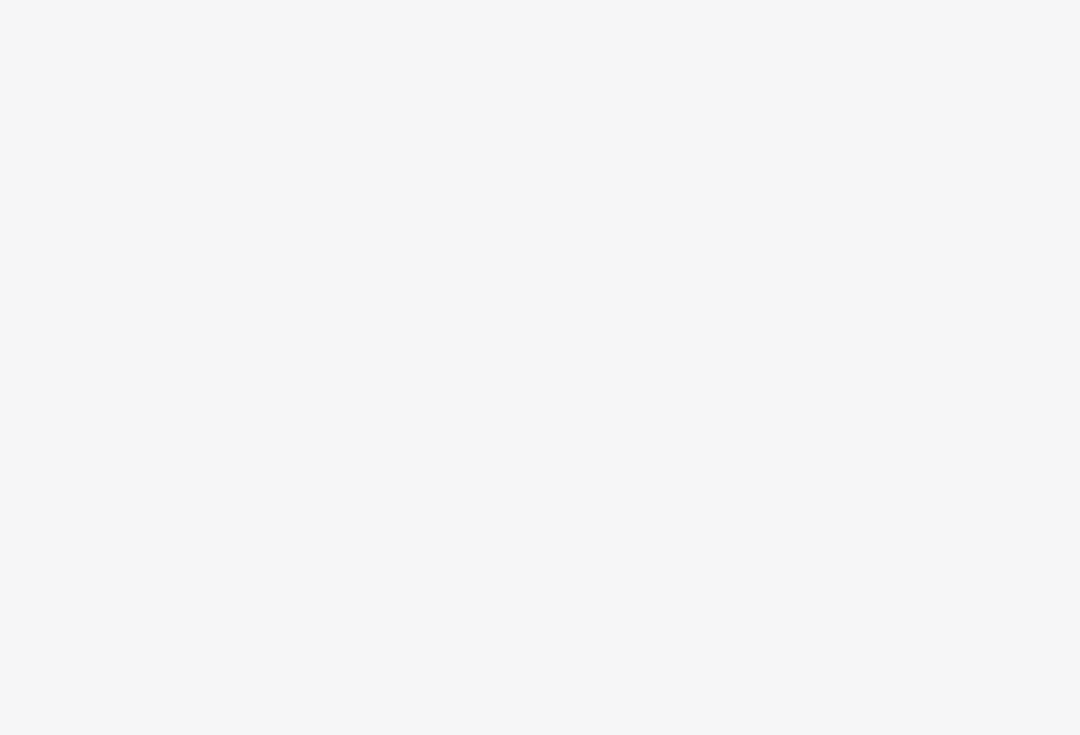 scroll, scrollTop: 0, scrollLeft: 0, axis: both 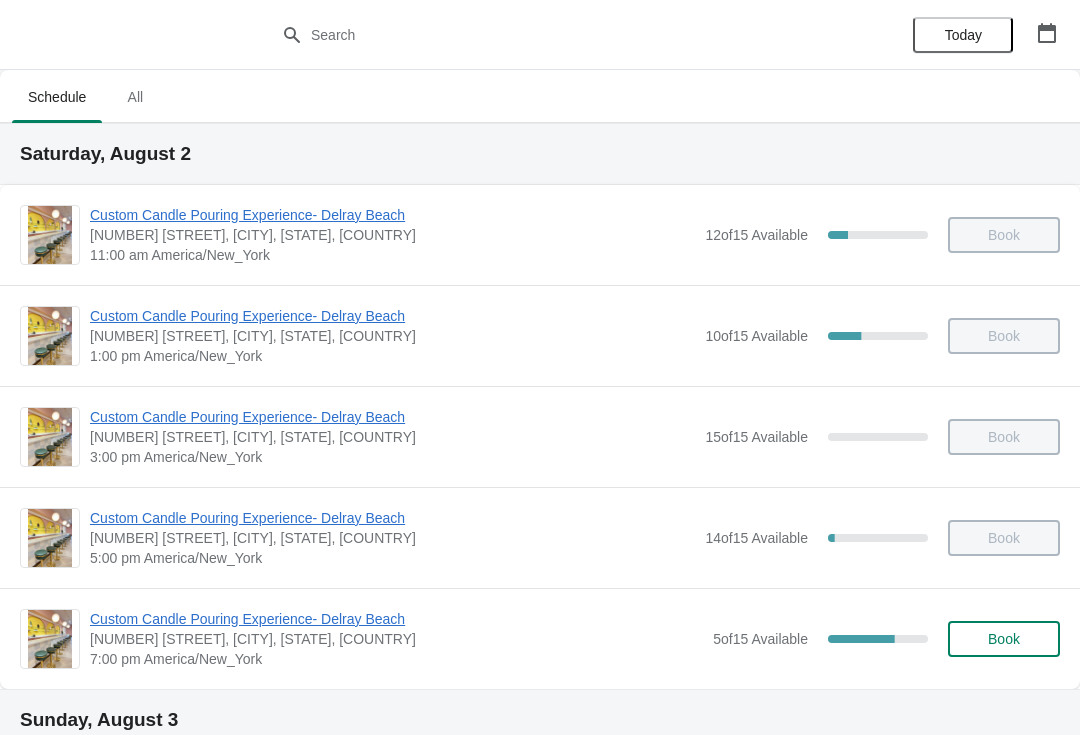 click on "Custom Candle Pouring Experience-  Delray Beach" at bounding box center (396, 619) 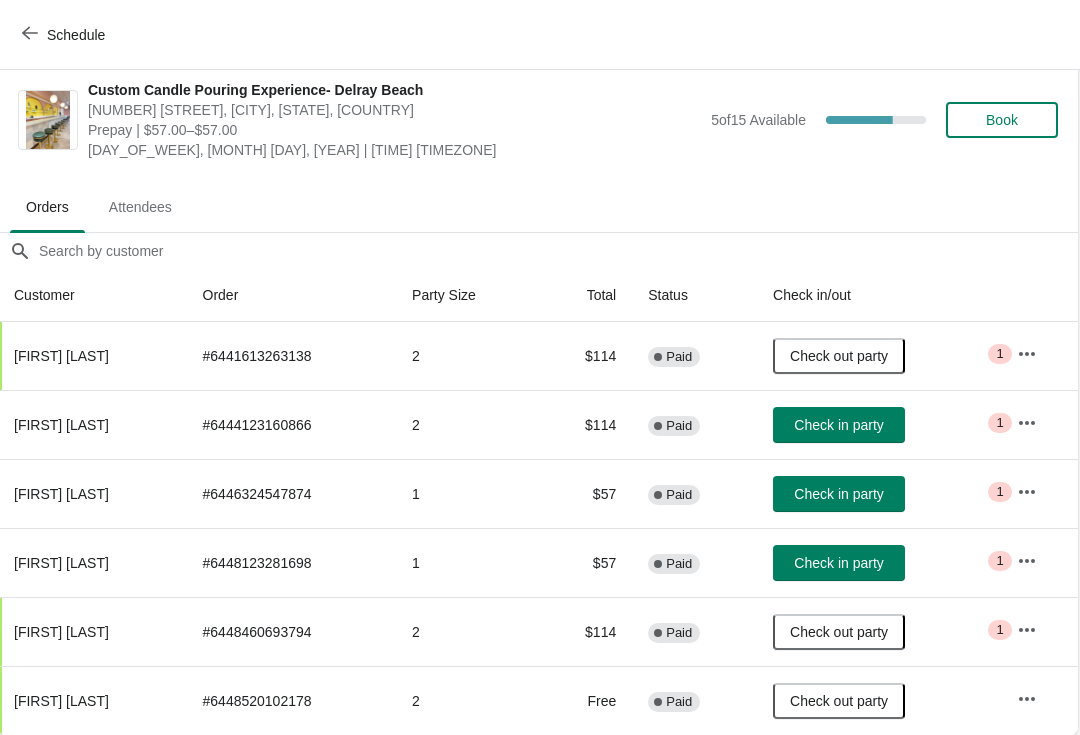 scroll, scrollTop: 10, scrollLeft: 1, axis: both 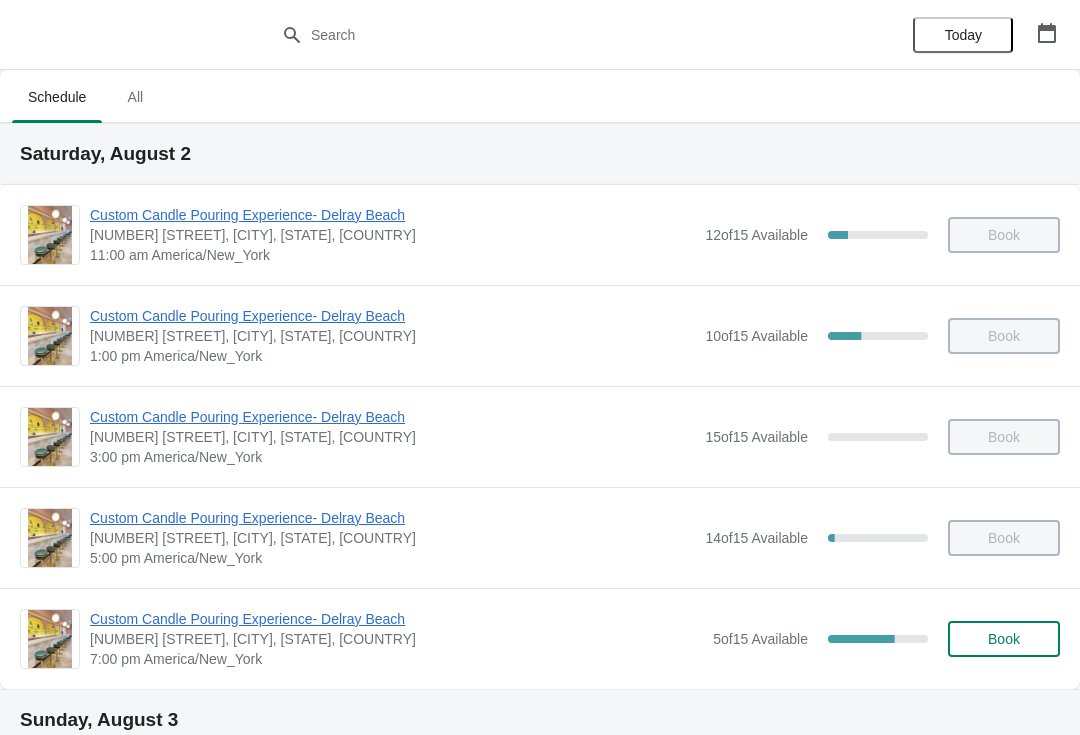 click on "7:00 pm America/New_York" at bounding box center [396, 659] 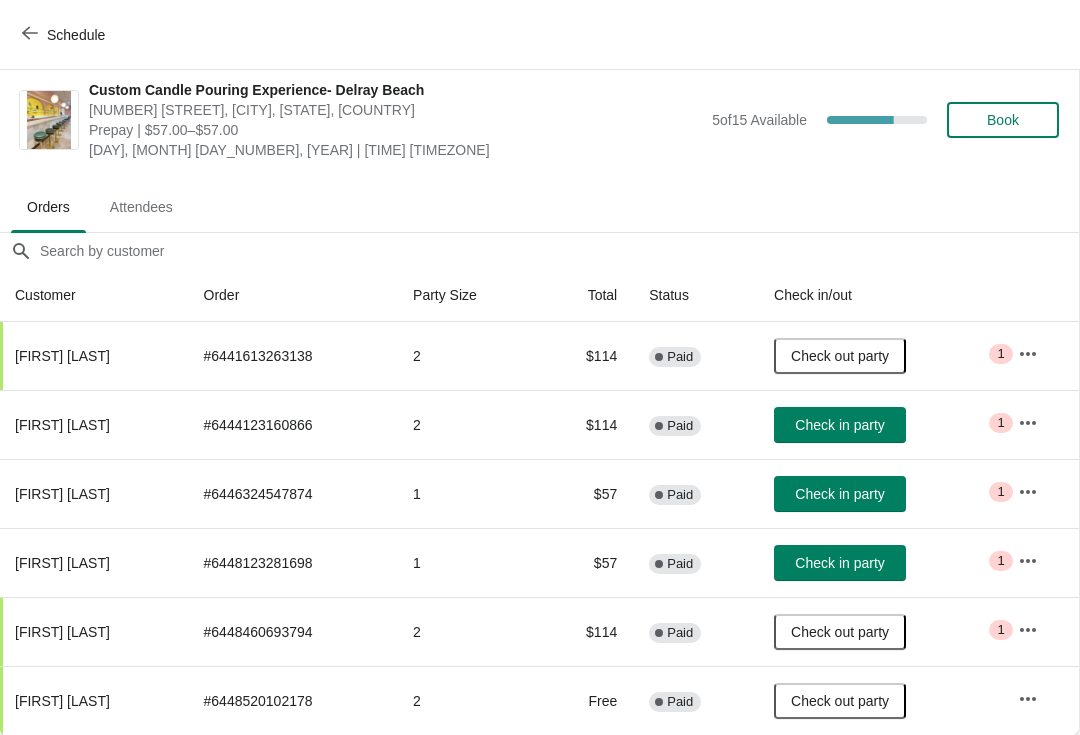 scroll, scrollTop: 10, scrollLeft: 1, axis: both 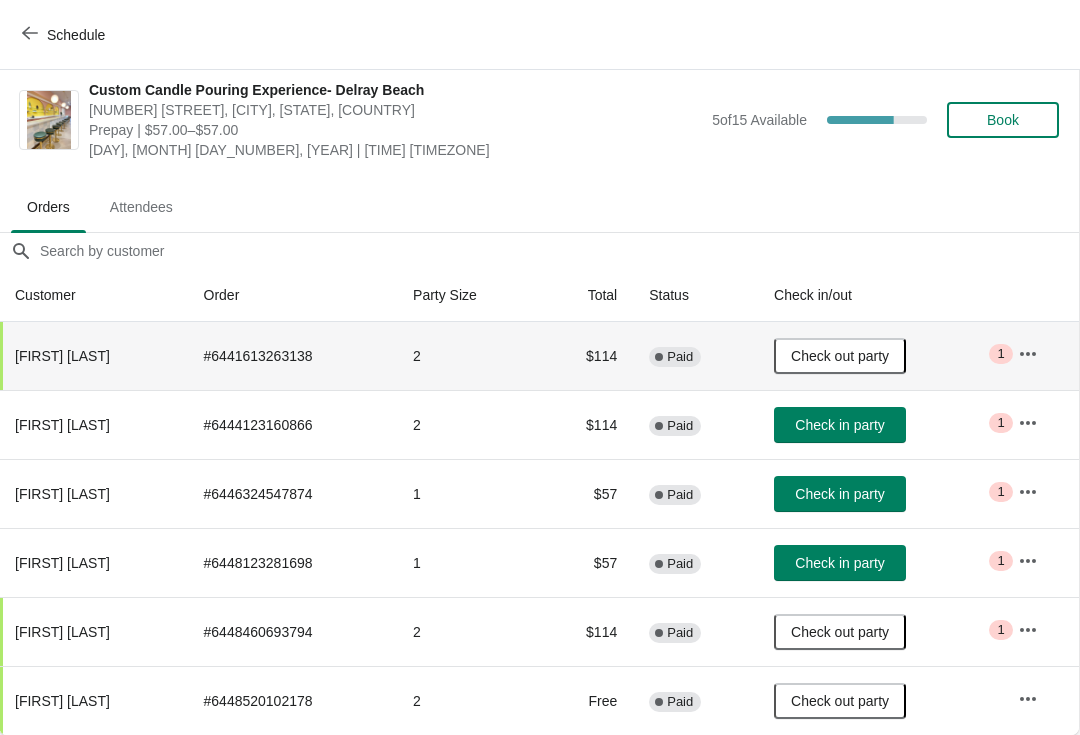 click on "[FIRST] [LAST]" at bounding box center (62, 356) 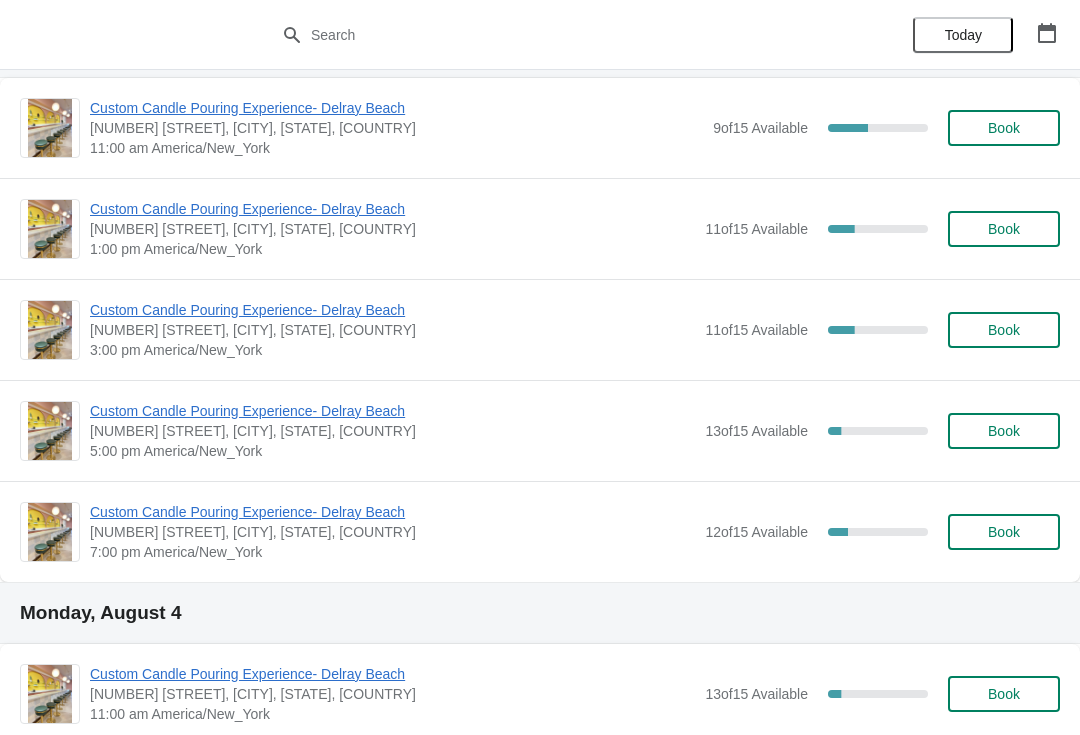 scroll, scrollTop: 692, scrollLeft: 0, axis: vertical 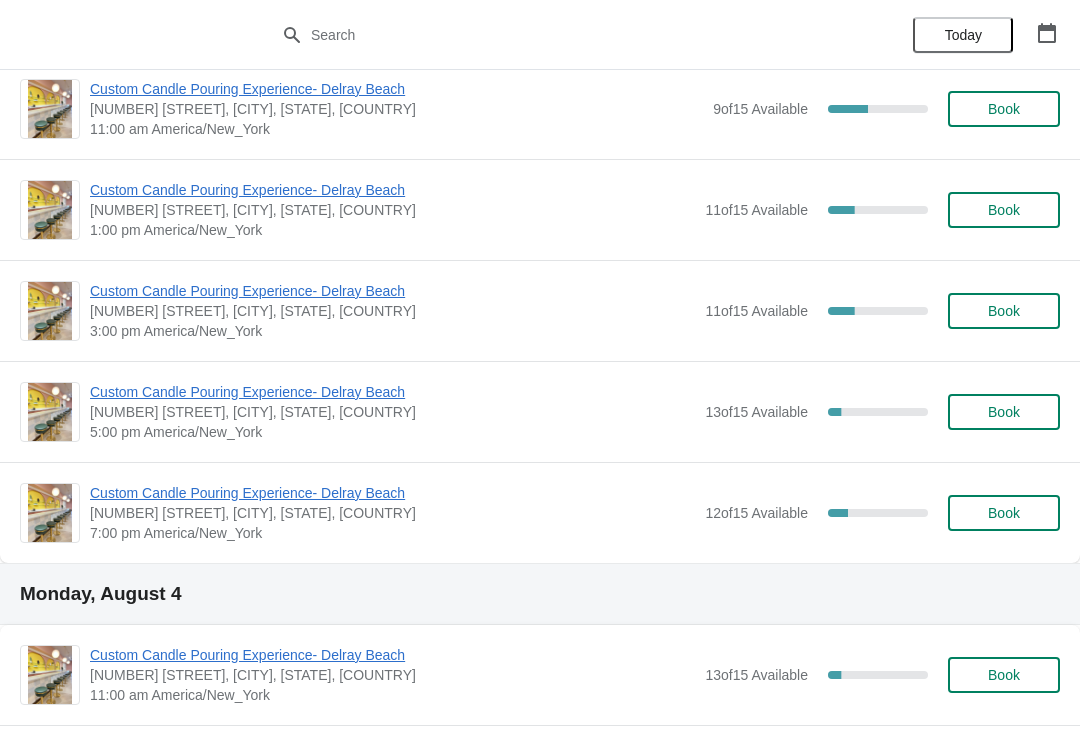 click on "Custom Candle Pouring Experience-  Delray Beach" at bounding box center [392, 493] 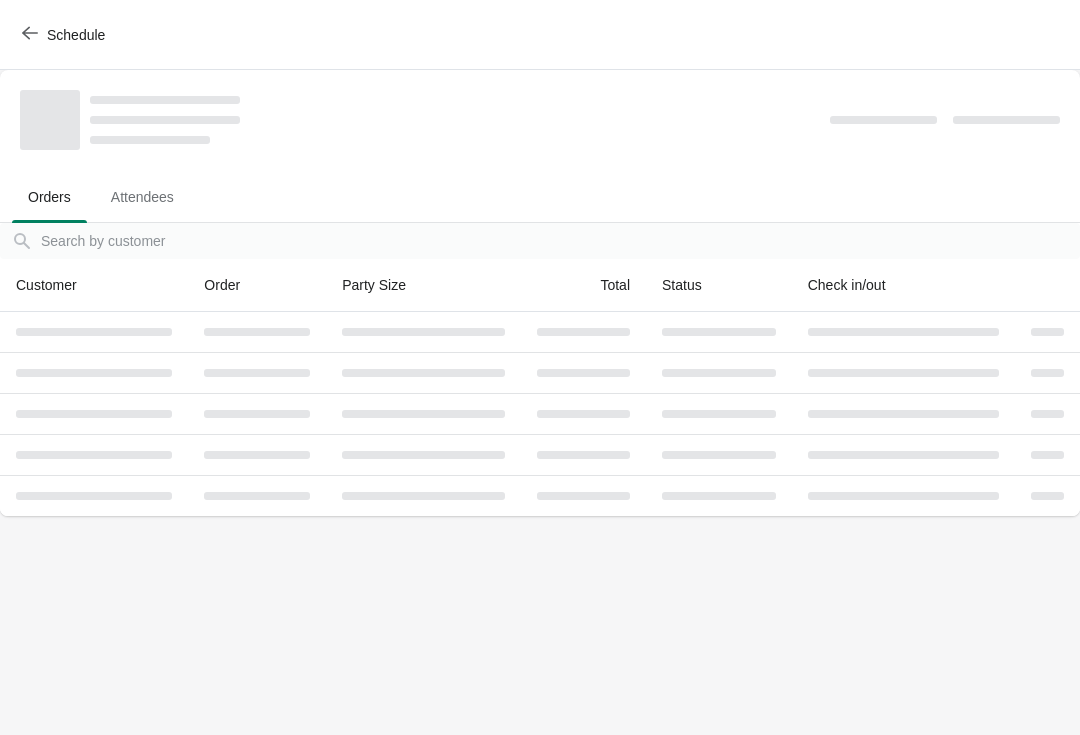 scroll, scrollTop: 0, scrollLeft: 0, axis: both 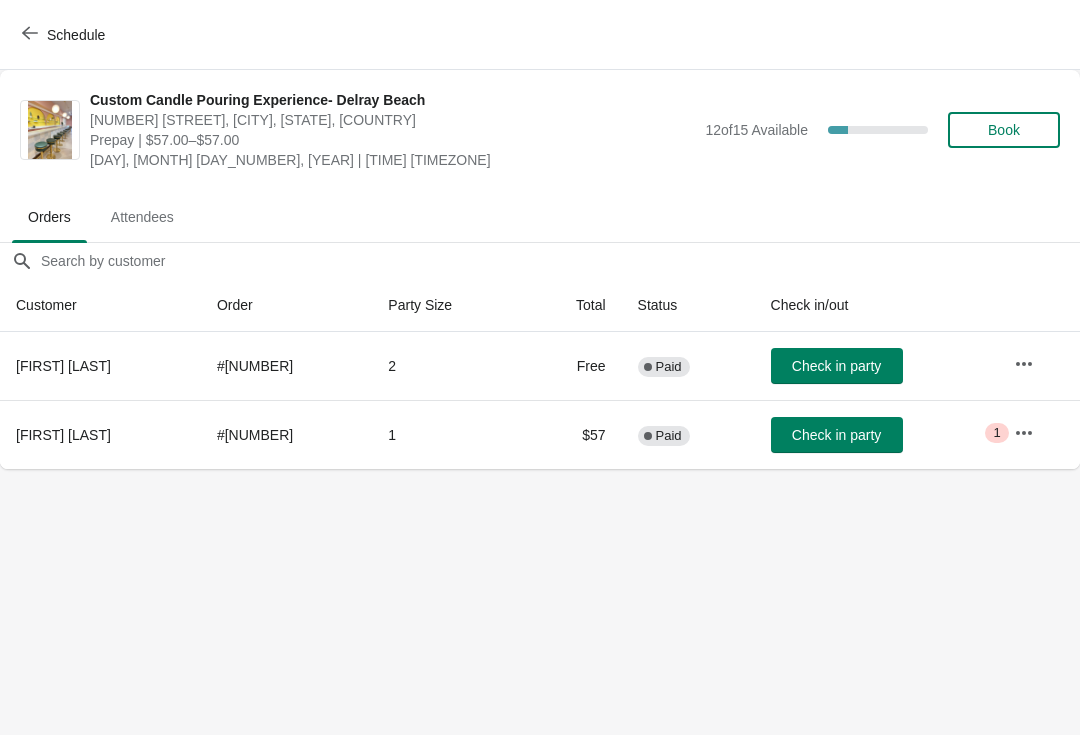 click at bounding box center (1024, 433) 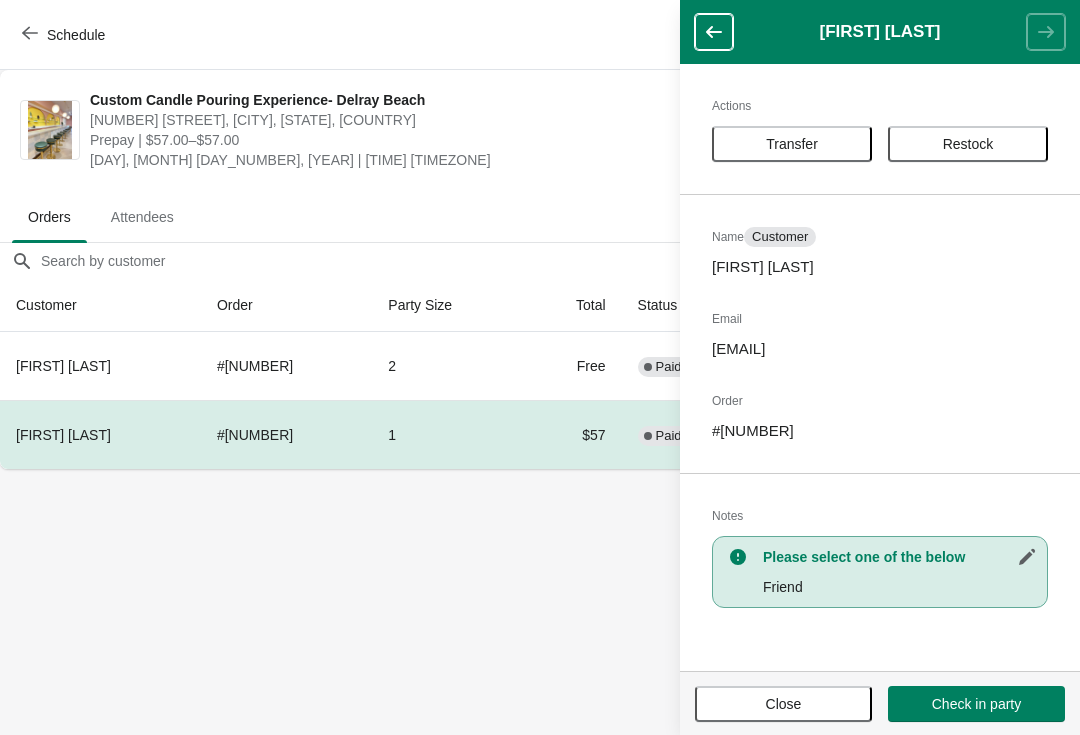 click on "Transfer" at bounding box center [792, 144] 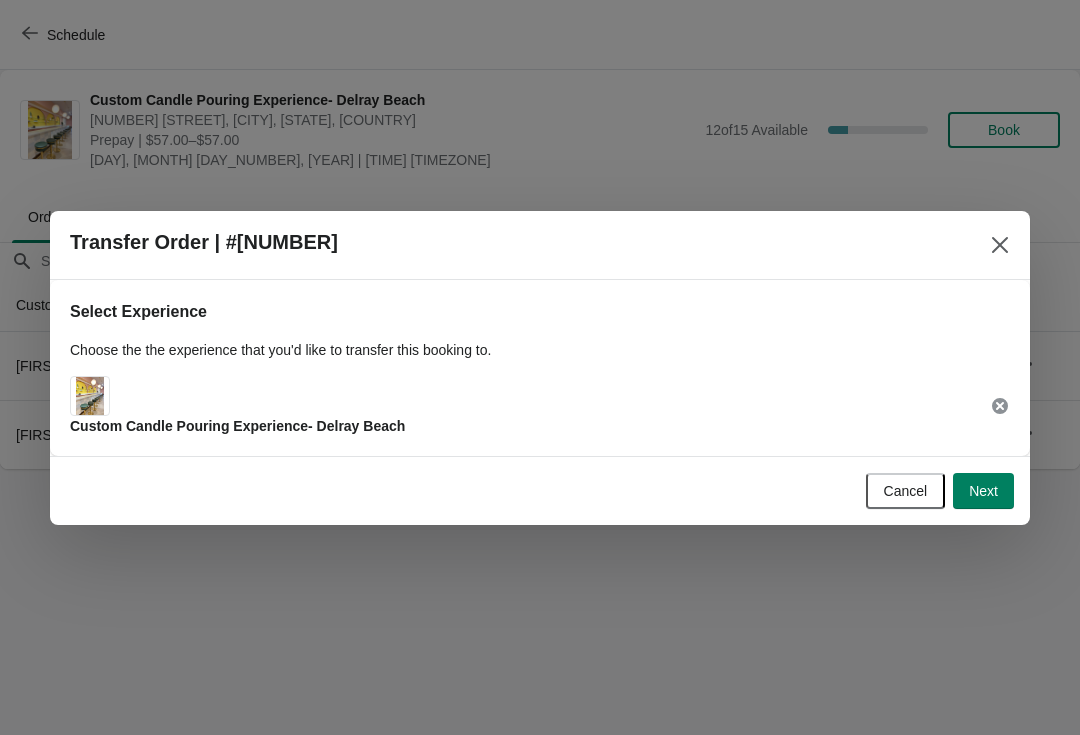 click on "Next" at bounding box center [983, 491] 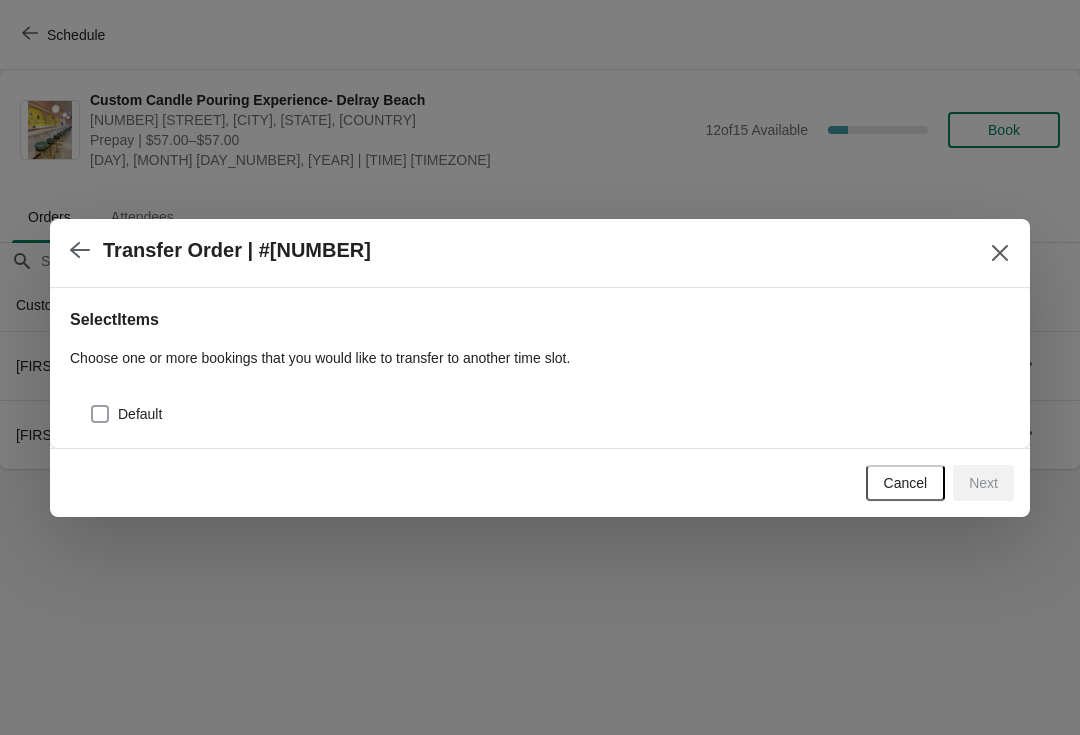 click at bounding box center (100, 414) 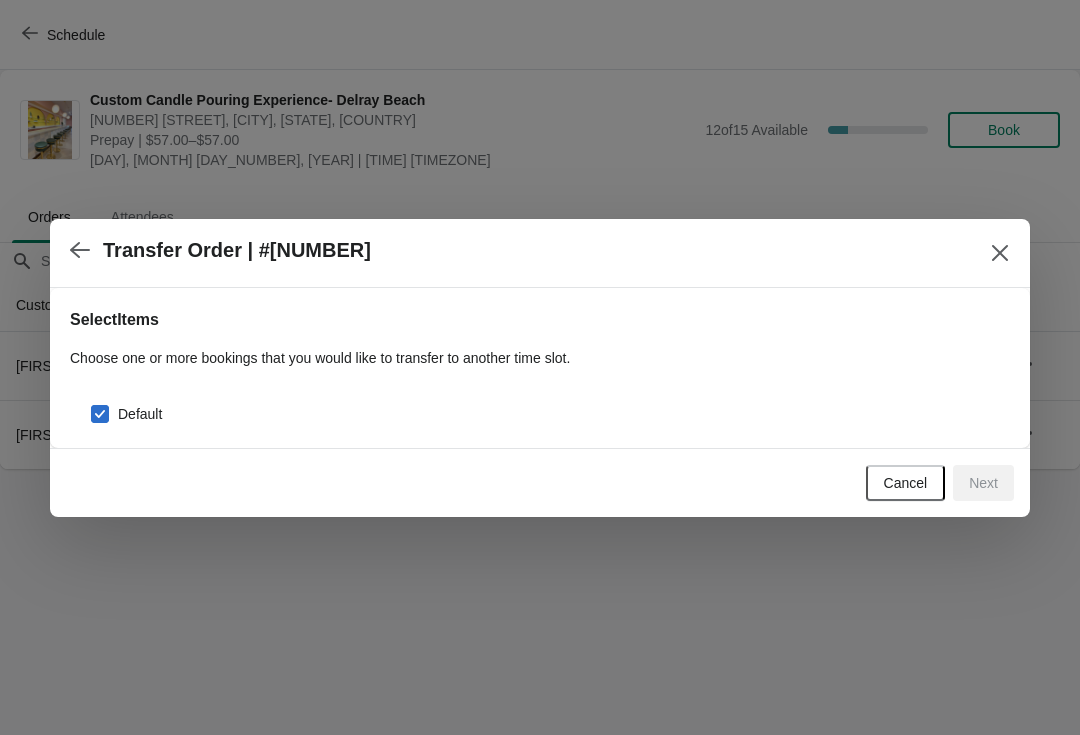 checkbox on "true" 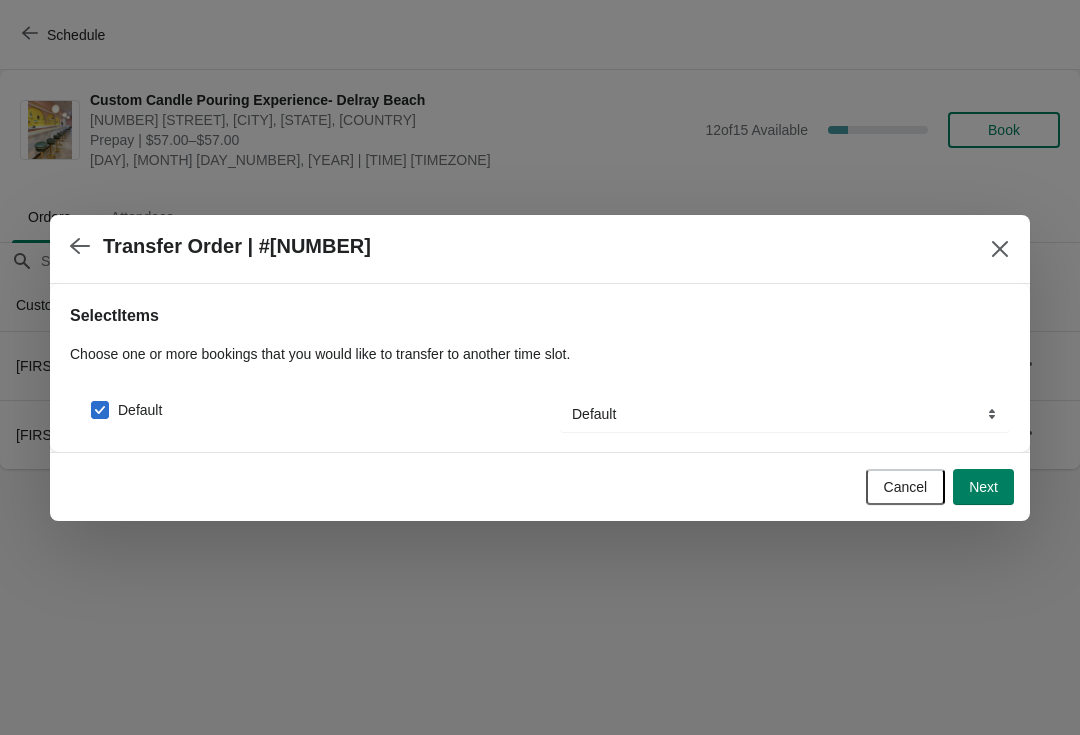 click on "Next" at bounding box center (983, 487) 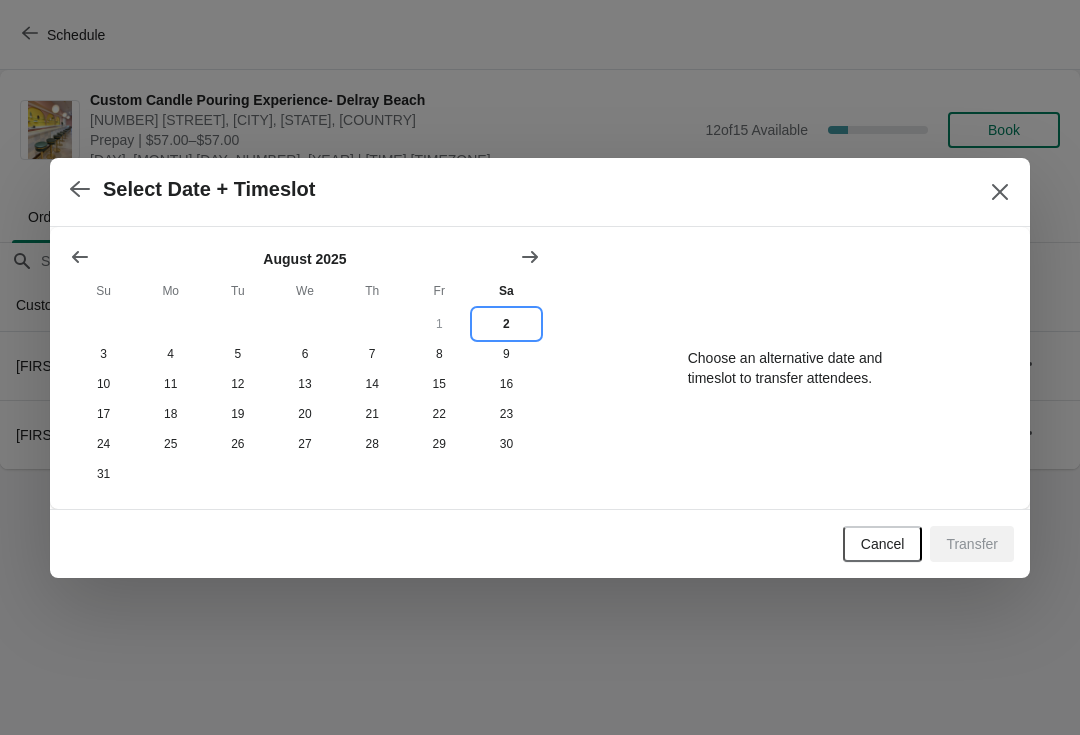 click on "2" at bounding box center [506, 324] 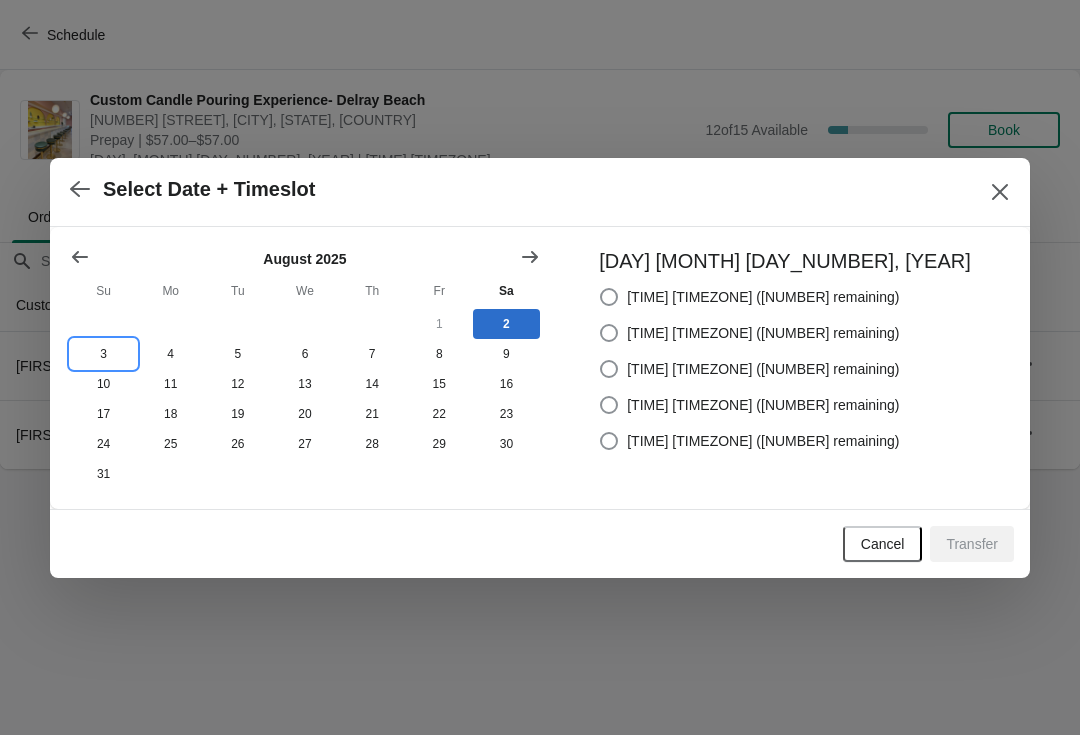 click on "3" at bounding box center (103, 354) 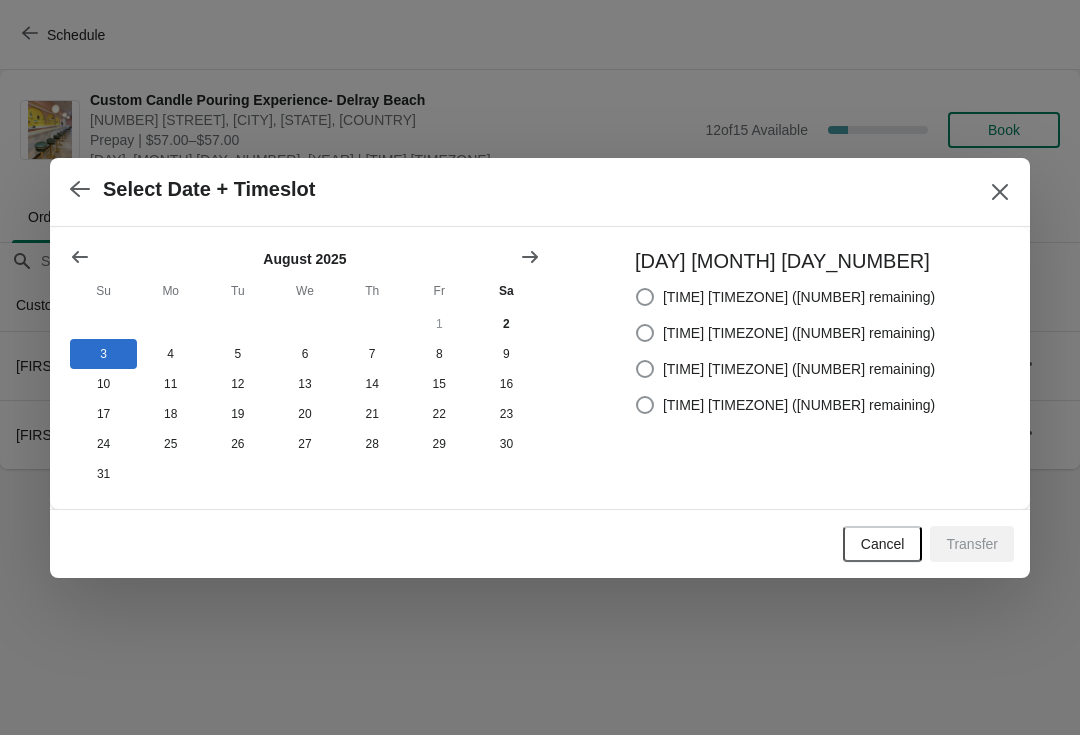 click at bounding box center [1000, 192] 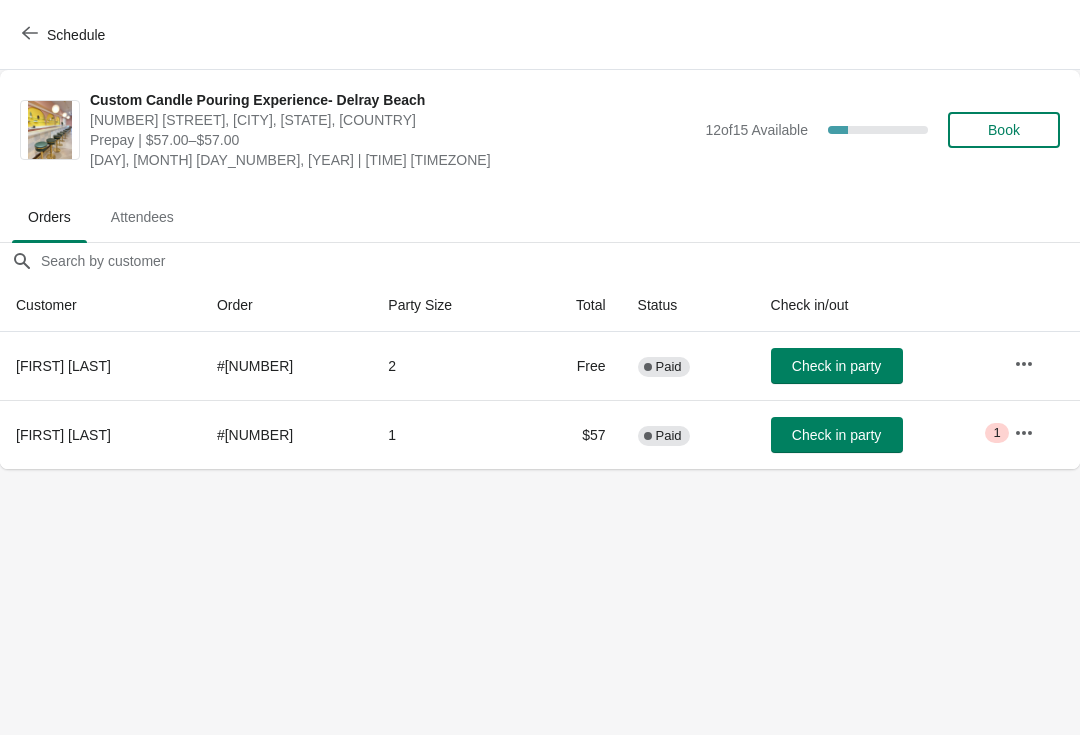 click 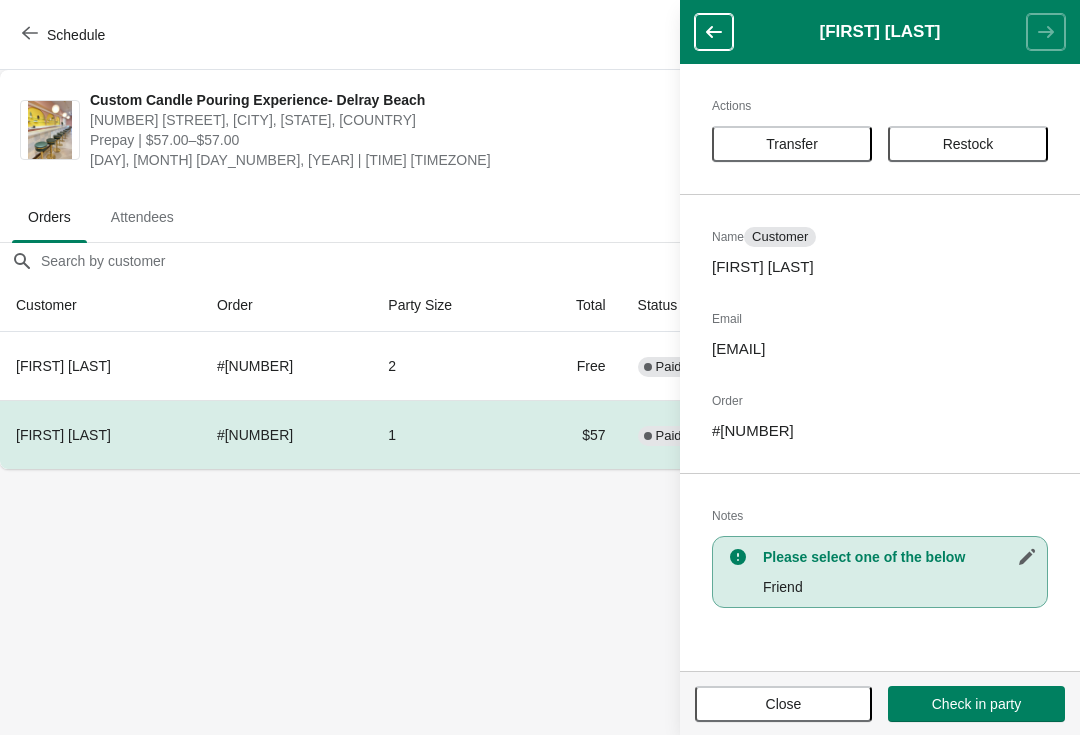click on "Transfer" at bounding box center (792, 144) 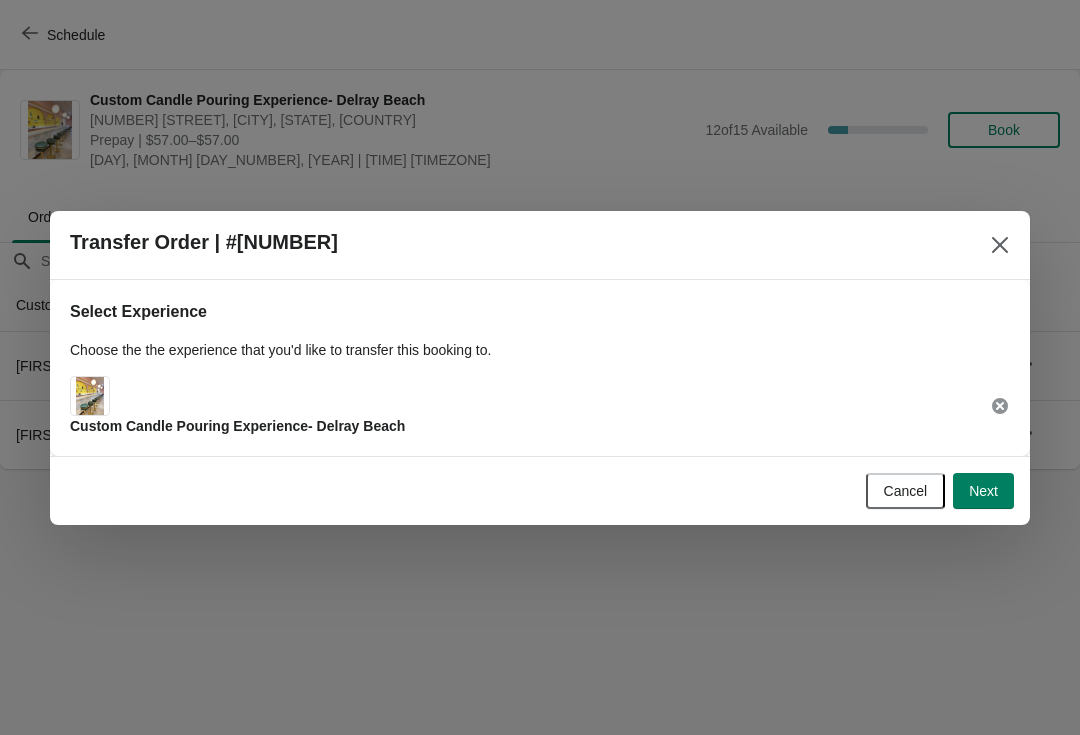 click on "Next" at bounding box center [983, 491] 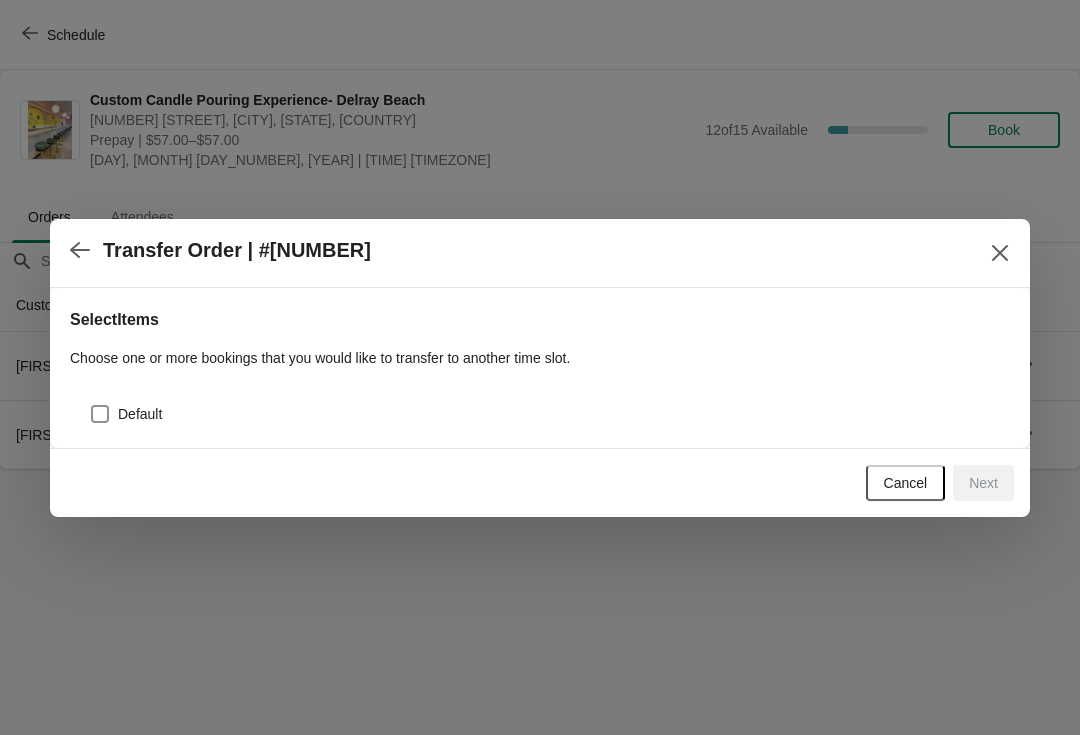 click at bounding box center [100, 414] 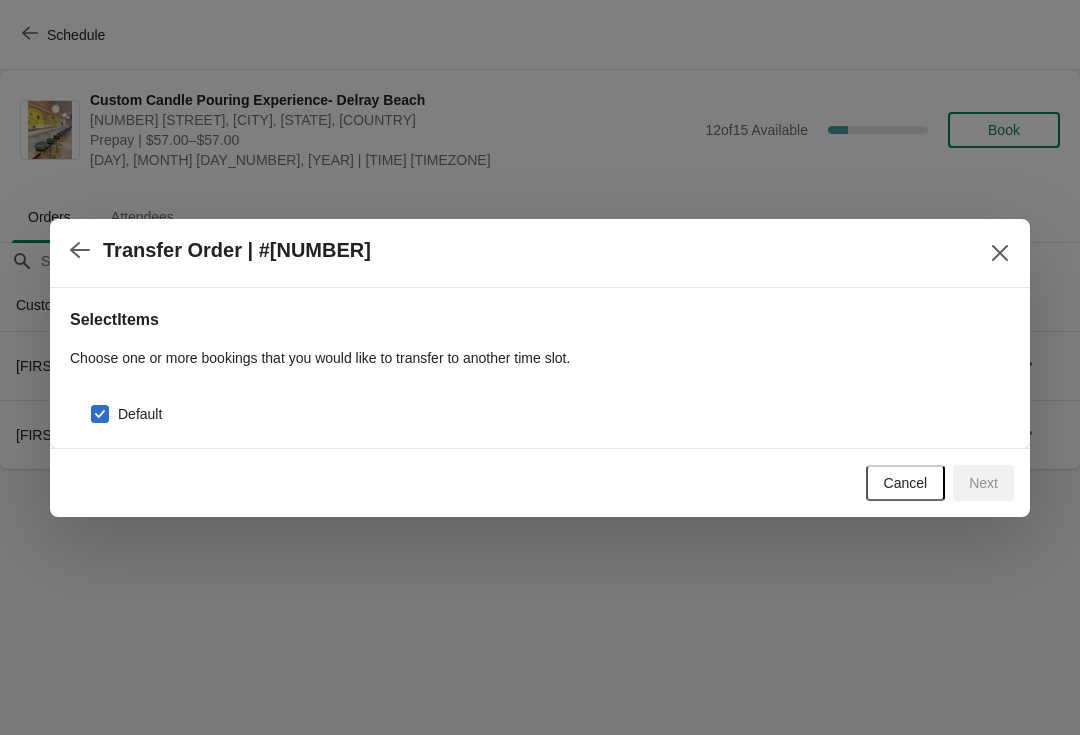 checkbox on "true" 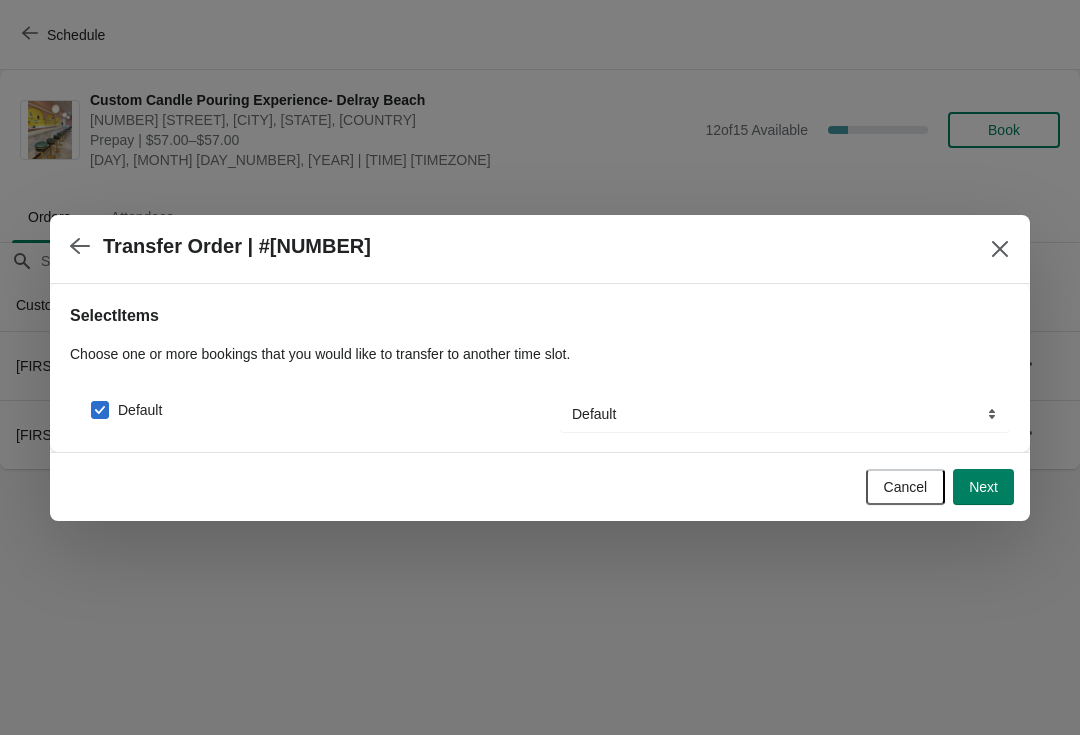 click on "Next" at bounding box center [983, 487] 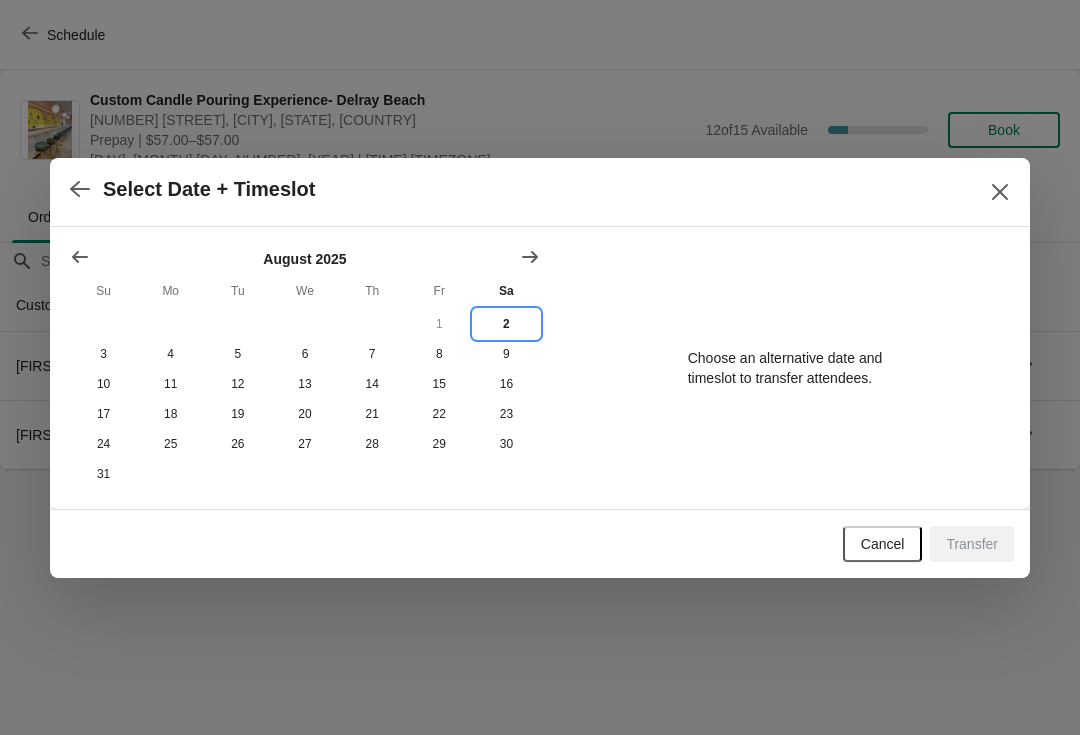 click on "2" at bounding box center (506, 324) 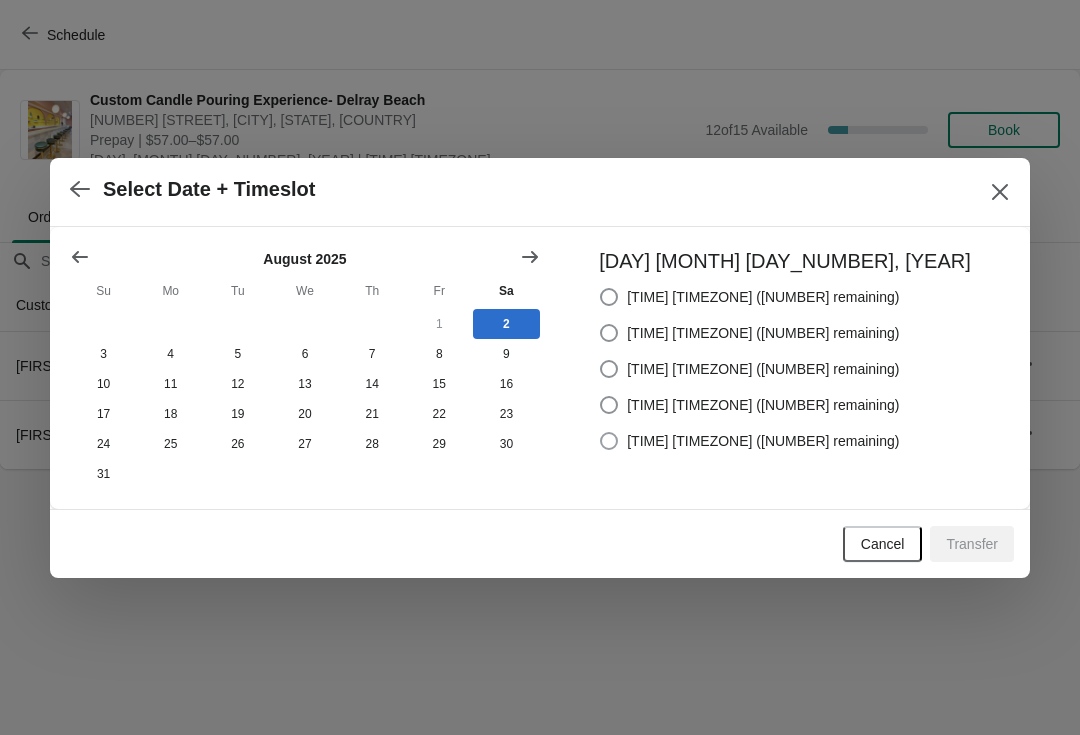 click on "7:00pm America/New_York (5 remaining)" at bounding box center [749, 441] 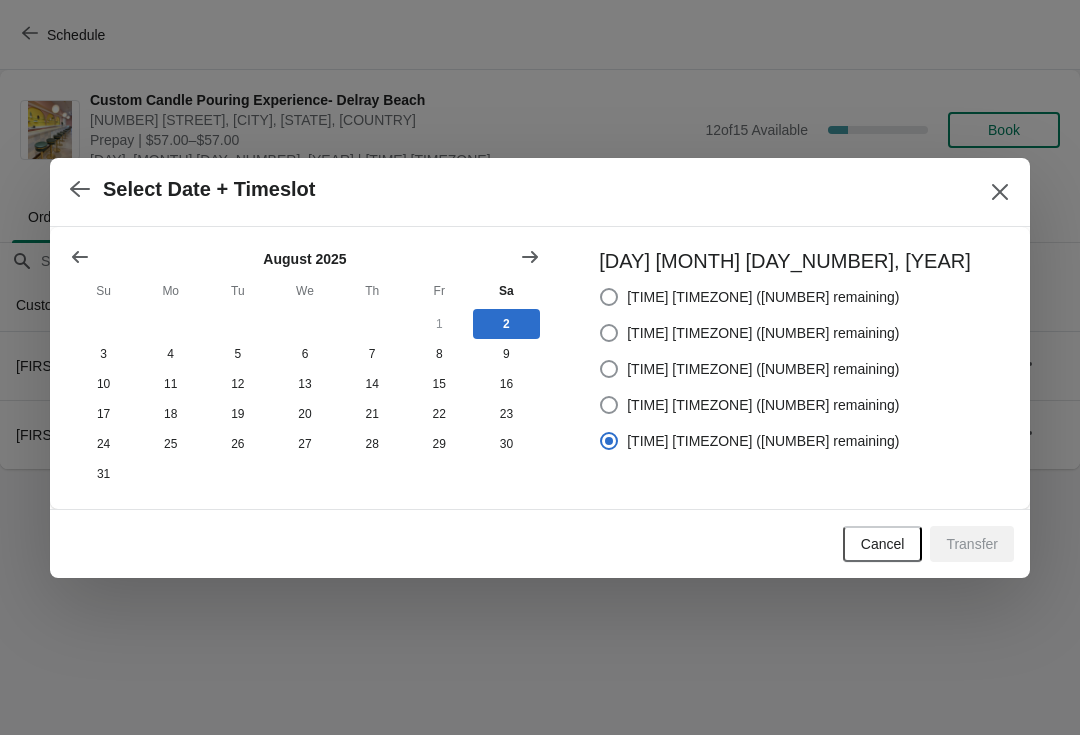 radio on "true" 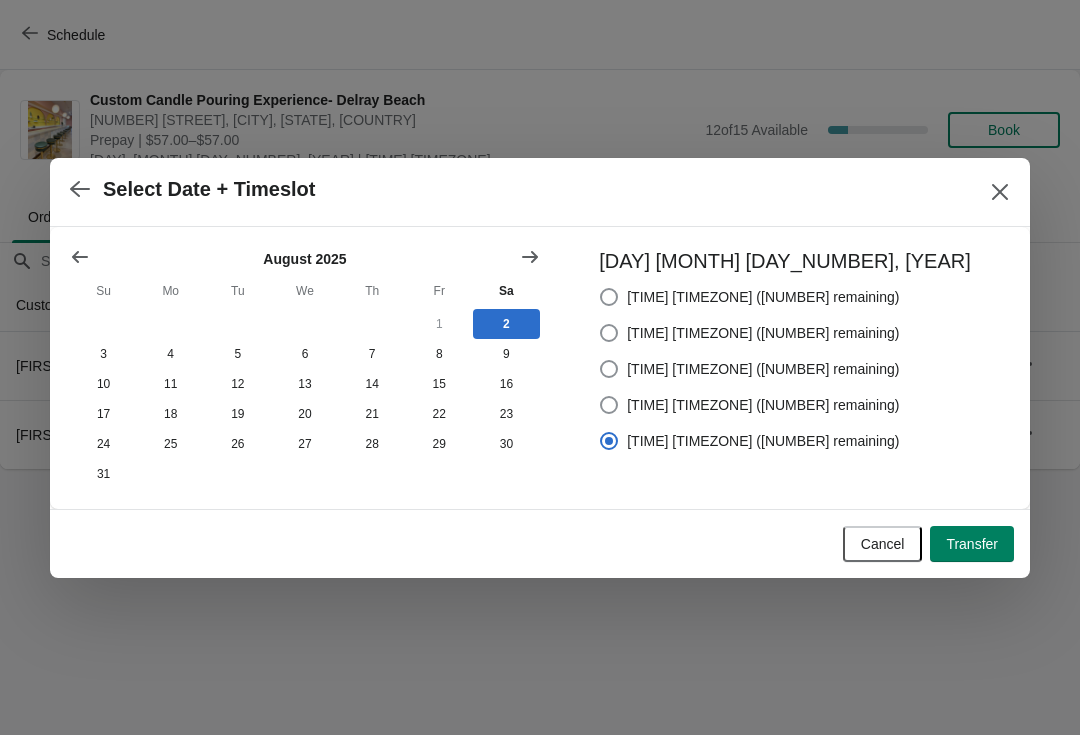 click on "Transfer" at bounding box center (972, 544) 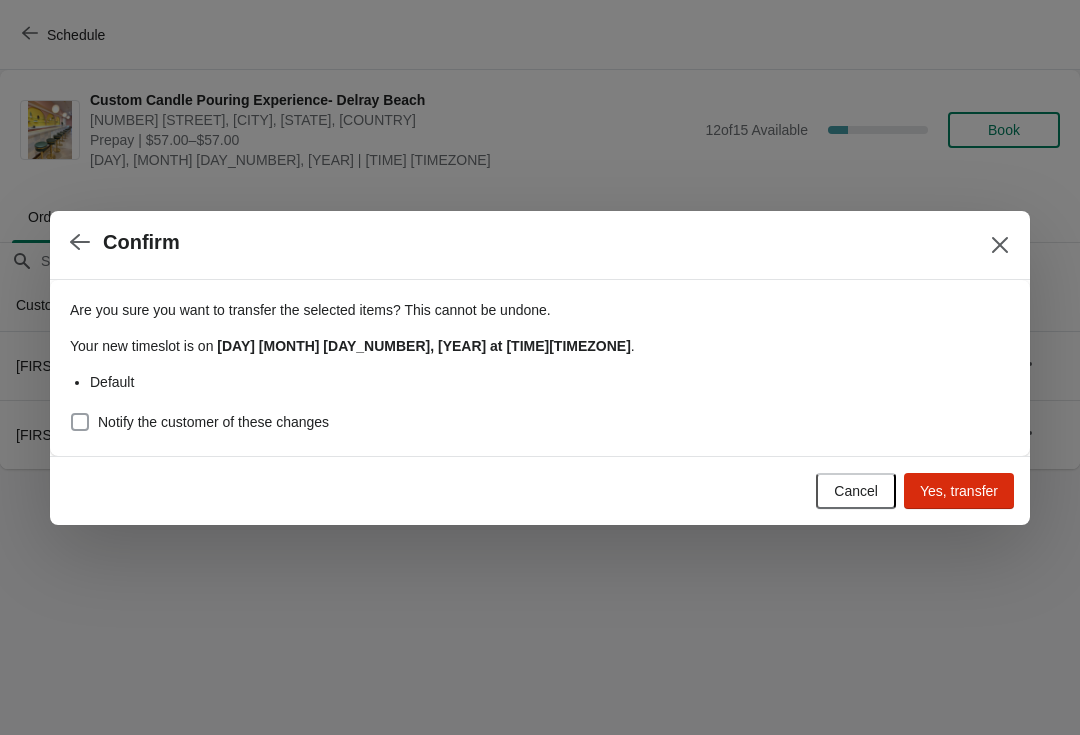 click on "Notify the customer of these changes" at bounding box center [213, 422] 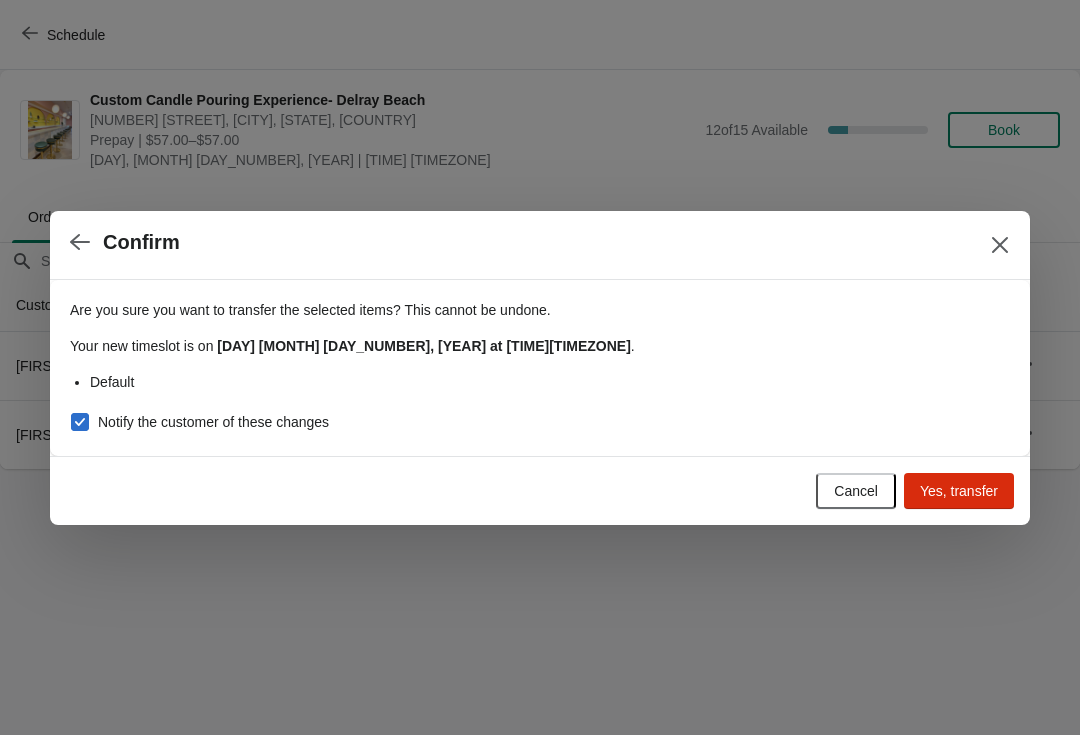 checkbox on "true" 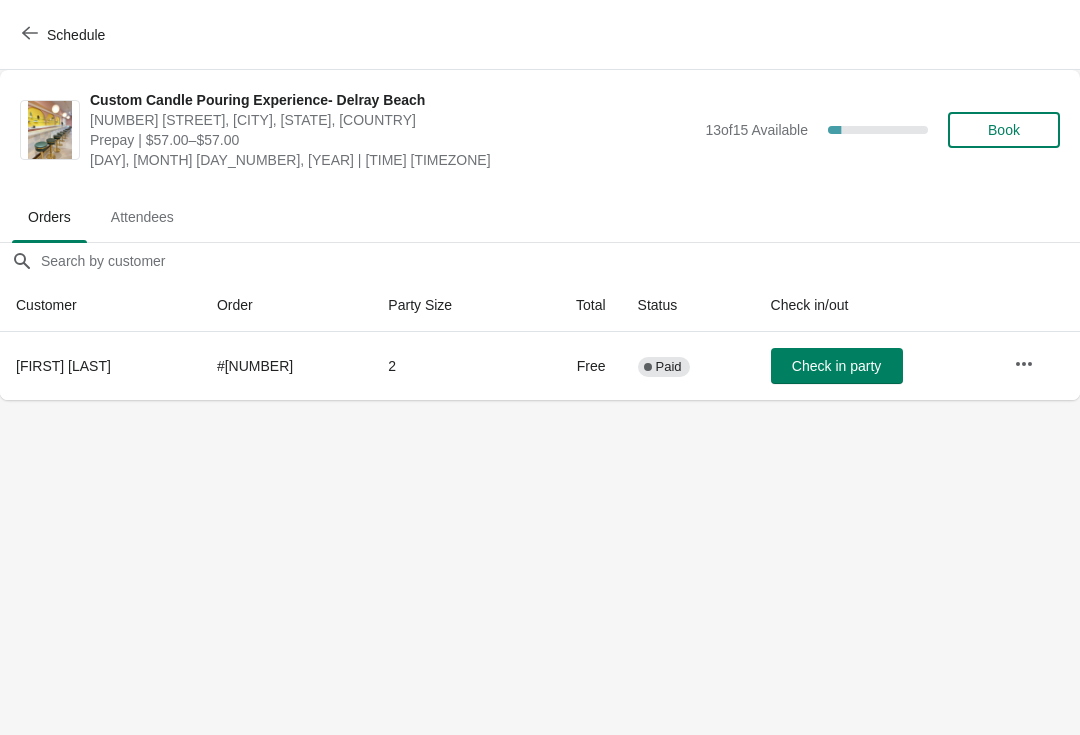 click on "Schedule" at bounding box center (65, 35) 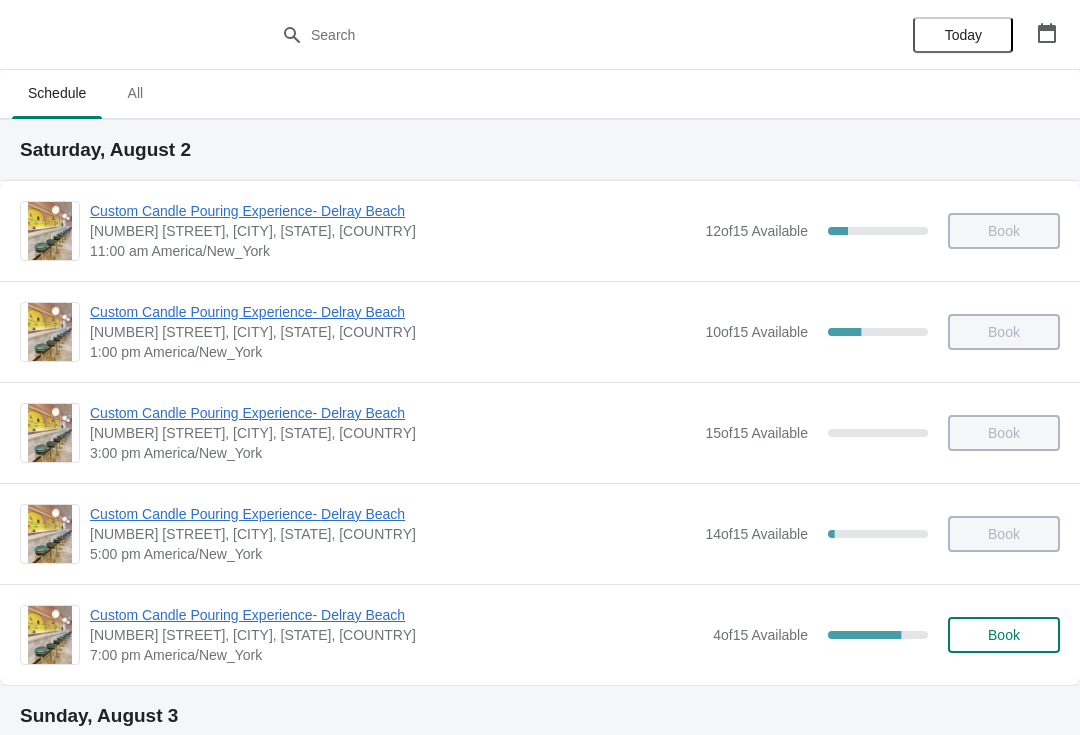 scroll, scrollTop: 32, scrollLeft: 0, axis: vertical 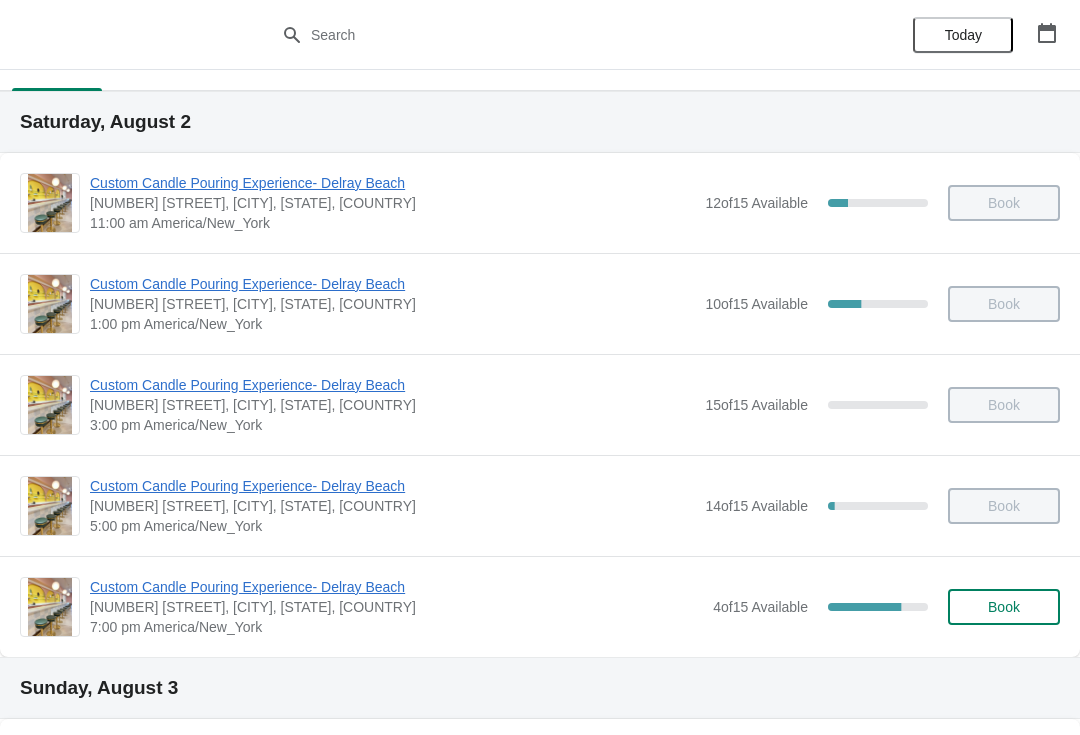 click on "Custom Candle Pouring Experience-  Delray Beach" at bounding box center (396, 587) 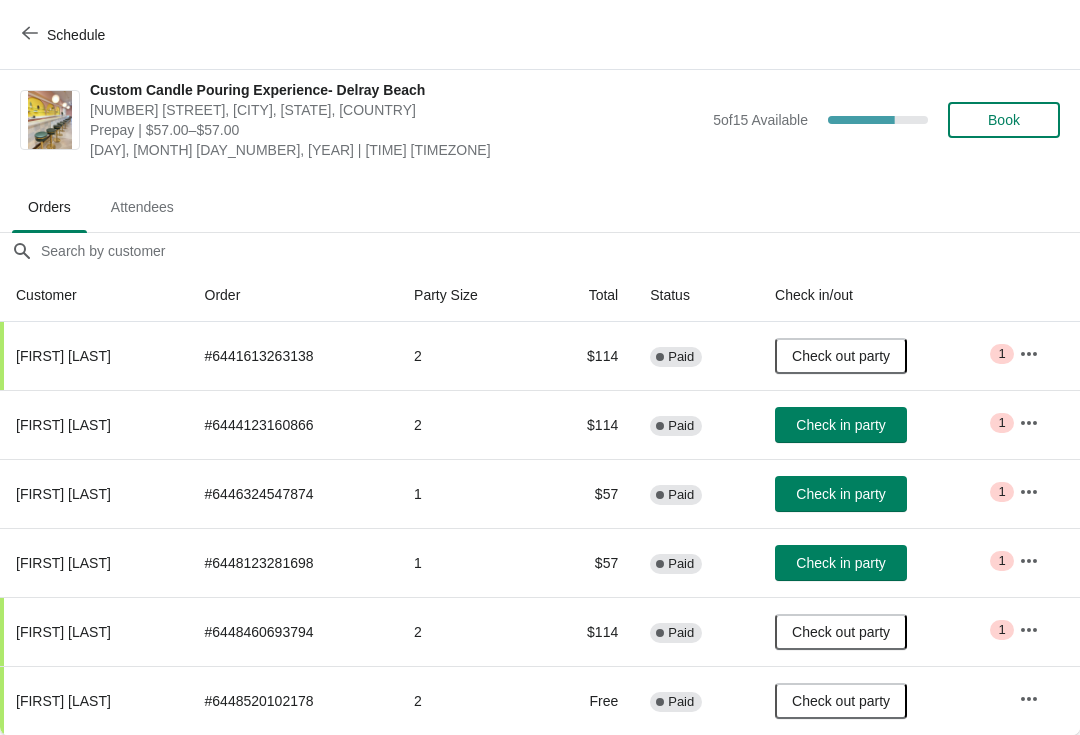 scroll, scrollTop: 10, scrollLeft: 0, axis: vertical 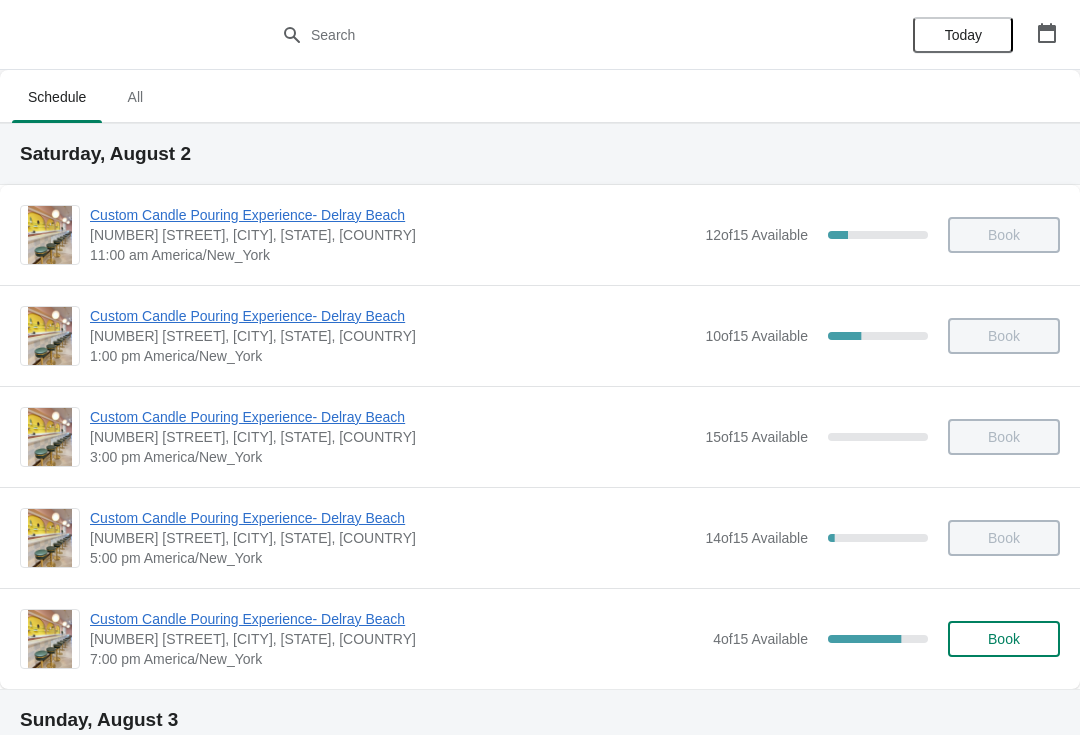 click on "Custom Candle Pouring Experience-  Delray Beach" at bounding box center (396, 619) 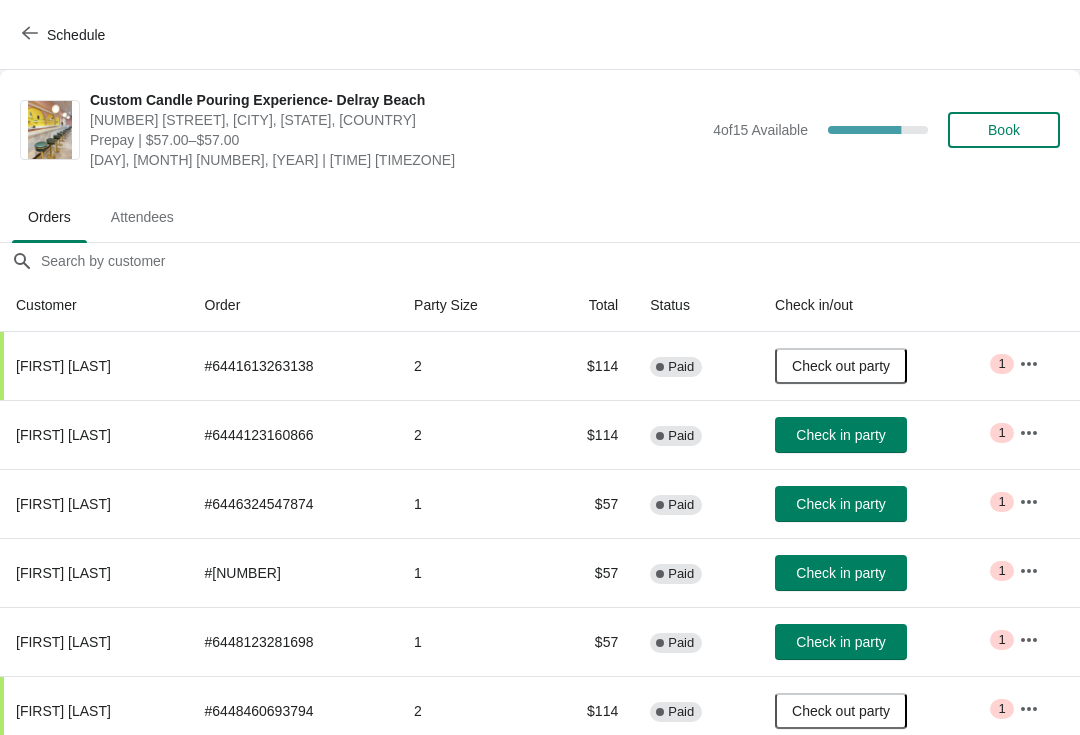 click on "Check in party" at bounding box center [840, 642] 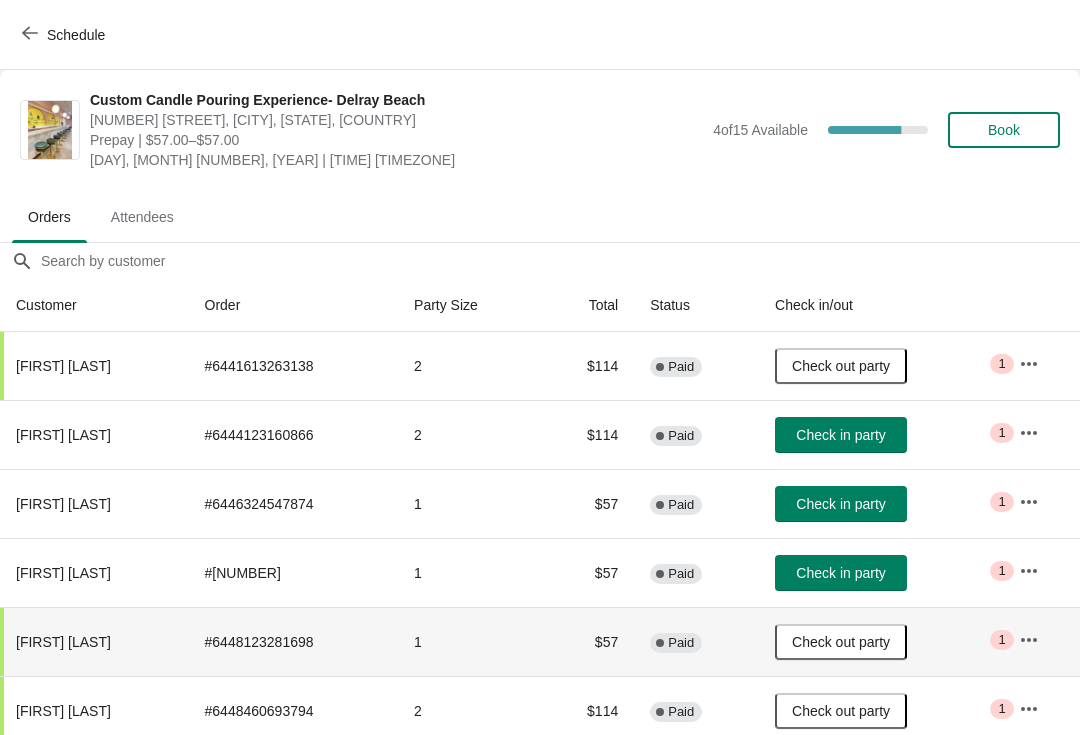 click on "Check in party" at bounding box center [841, 573] 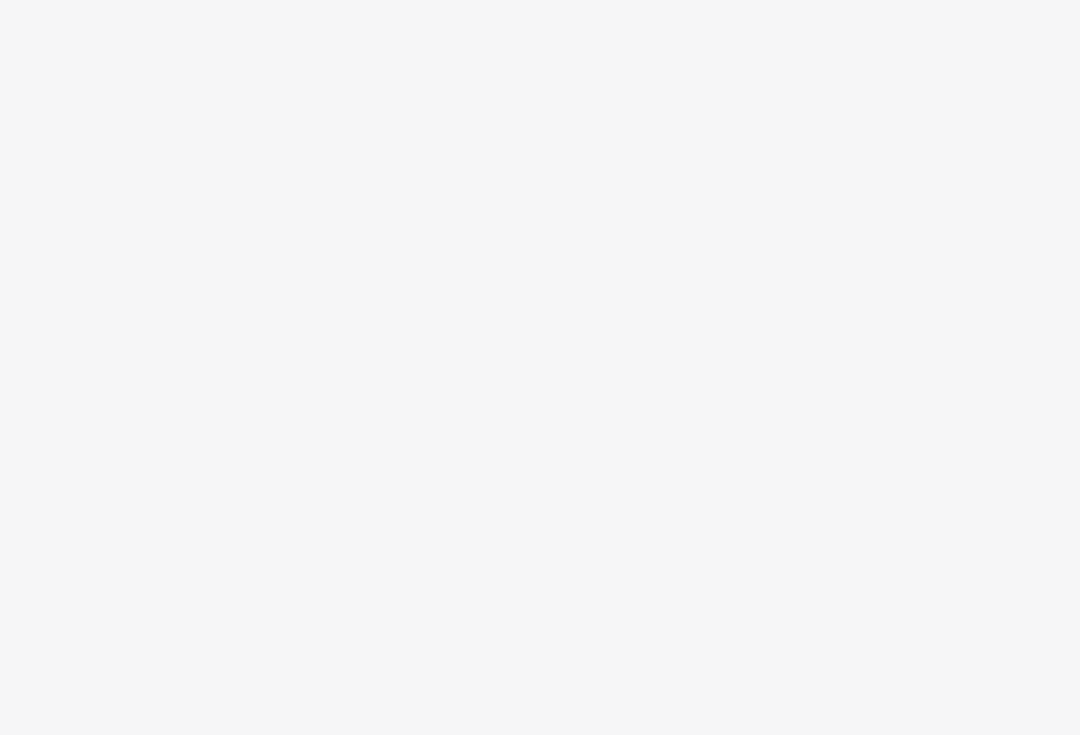 scroll, scrollTop: 0, scrollLeft: 0, axis: both 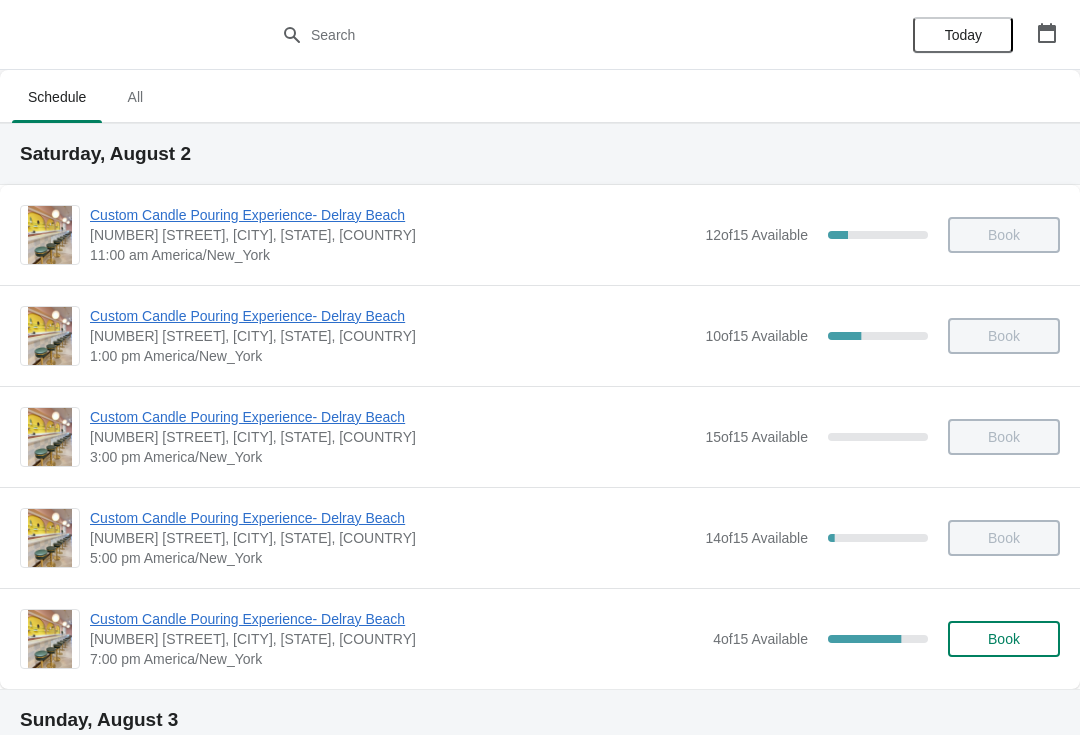 click on "Custom Candle Pouring Experience-  Delray Beach" at bounding box center (396, 619) 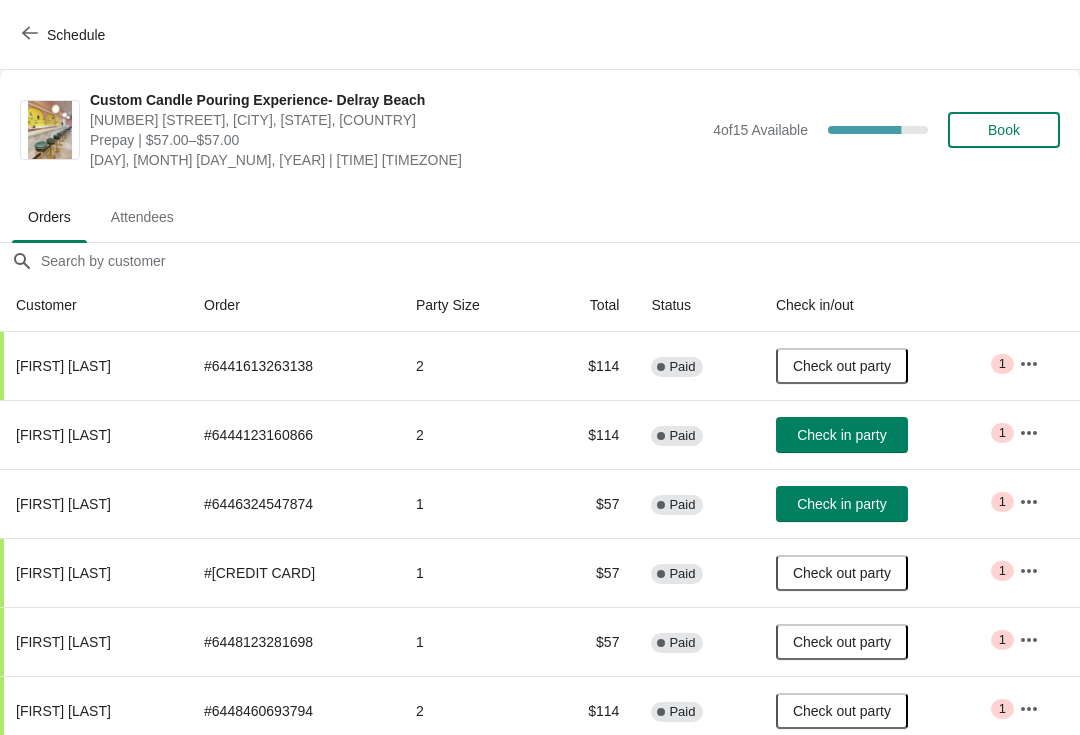 click on "Check in party" at bounding box center [842, 504] 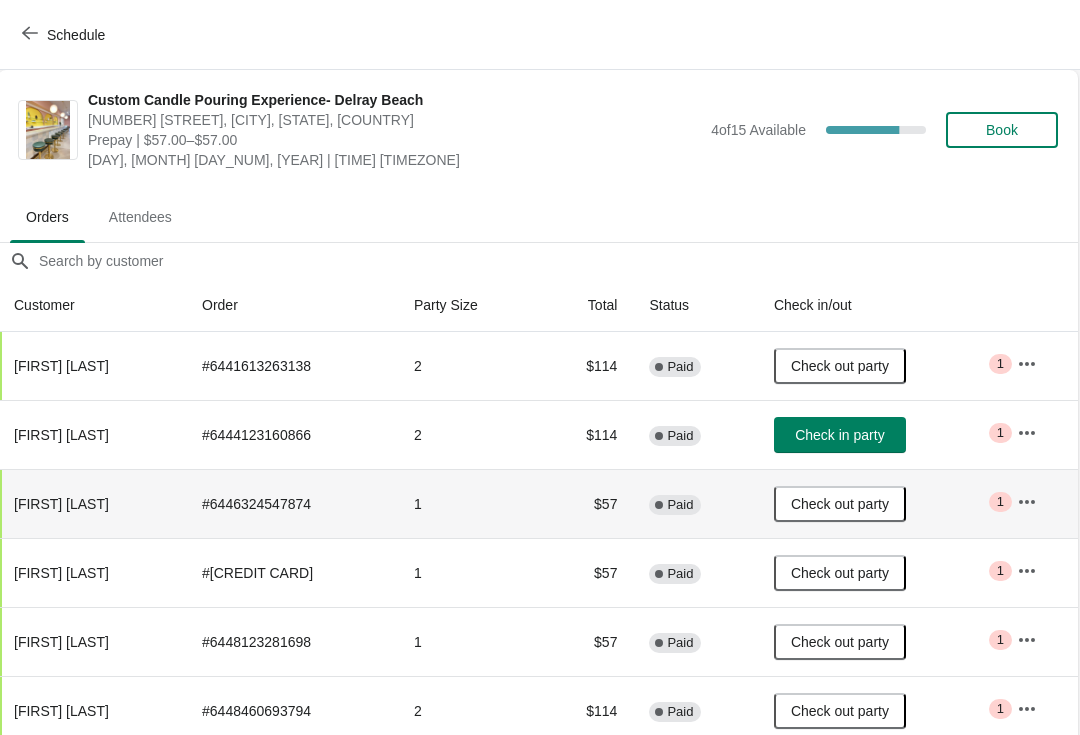scroll, scrollTop: 0, scrollLeft: 1, axis: horizontal 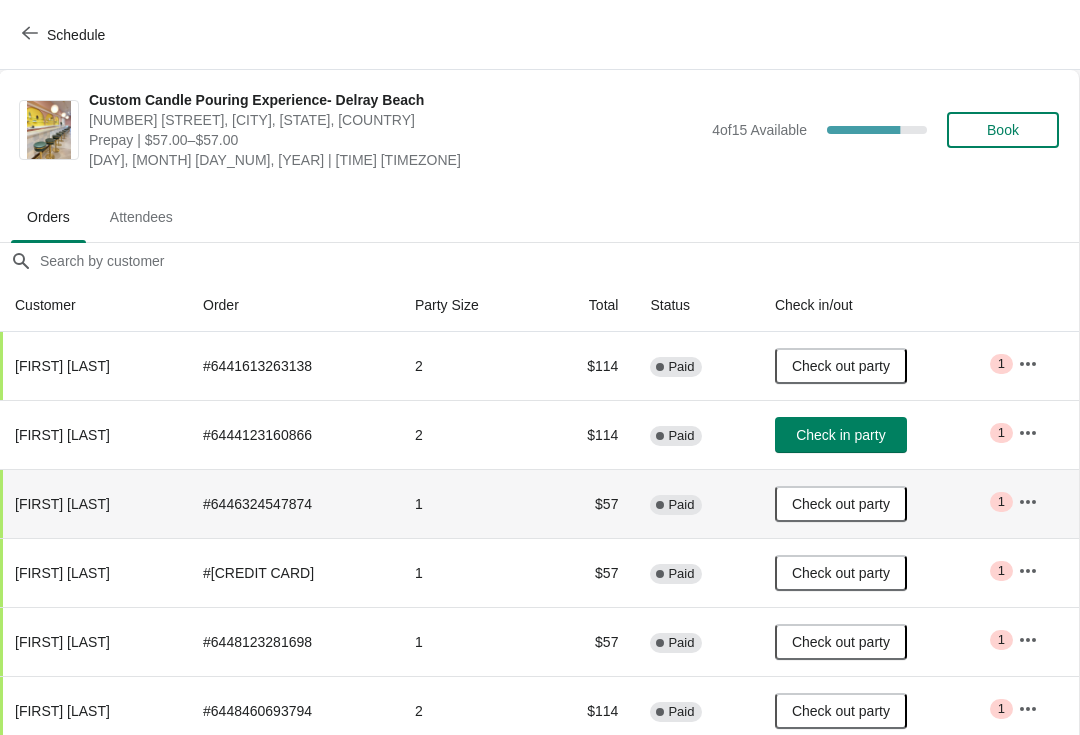 click on "Book" at bounding box center (1003, 130) 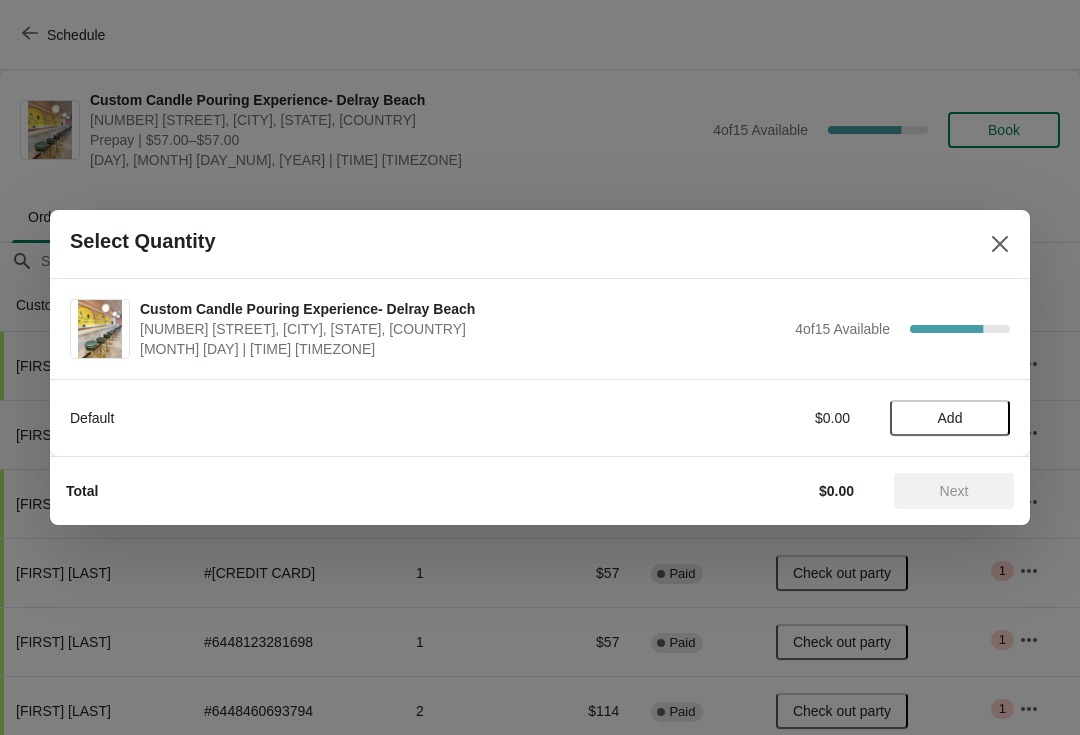 click at bounding box center [1000, 244] 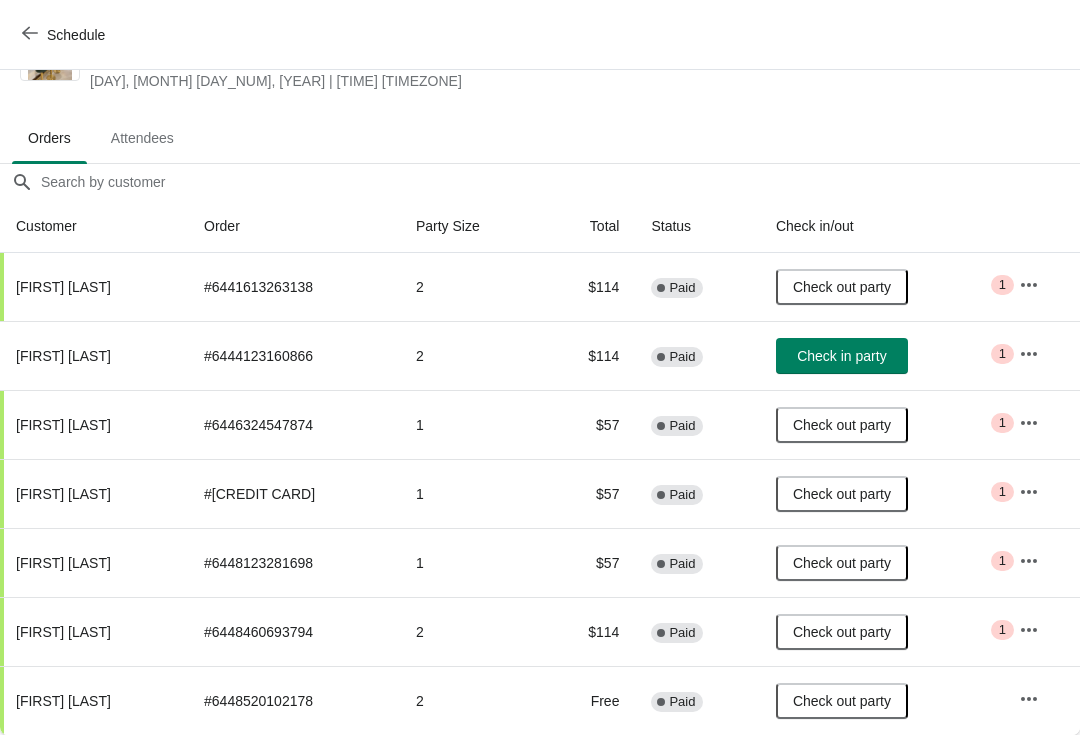scroll, scrollTop: 79, scrollLeft: 0, axis: vertical 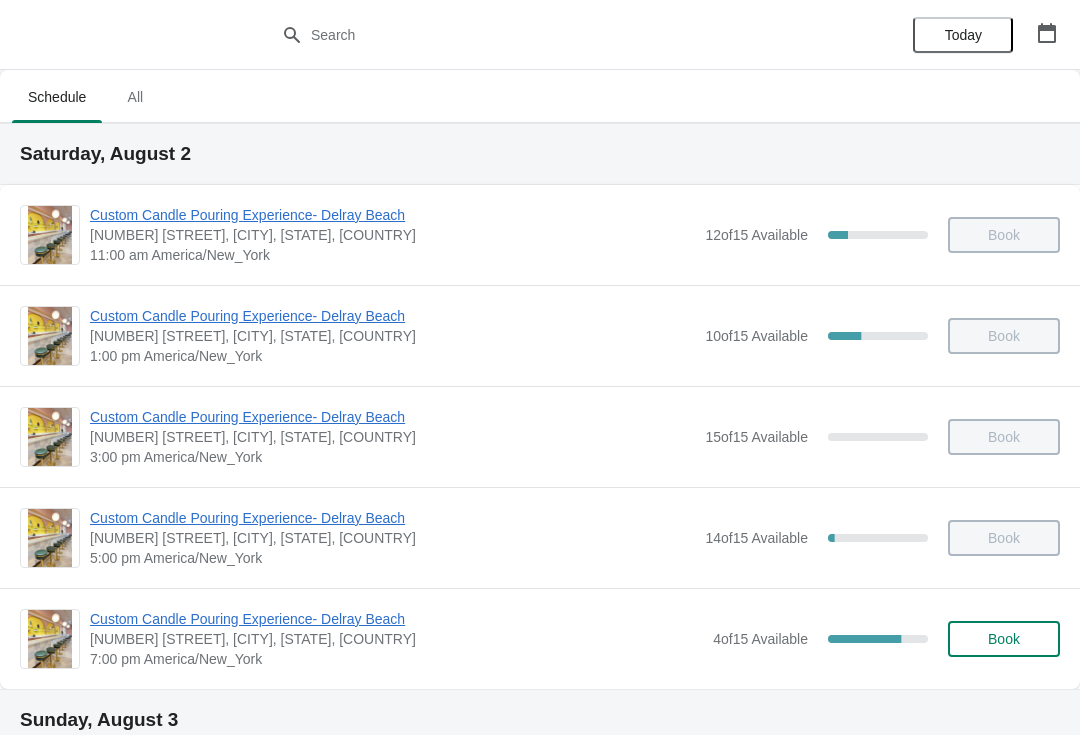 click on "Custom Candle Pouring Experience-  Delray Beach" at bounding box center (396, 619) 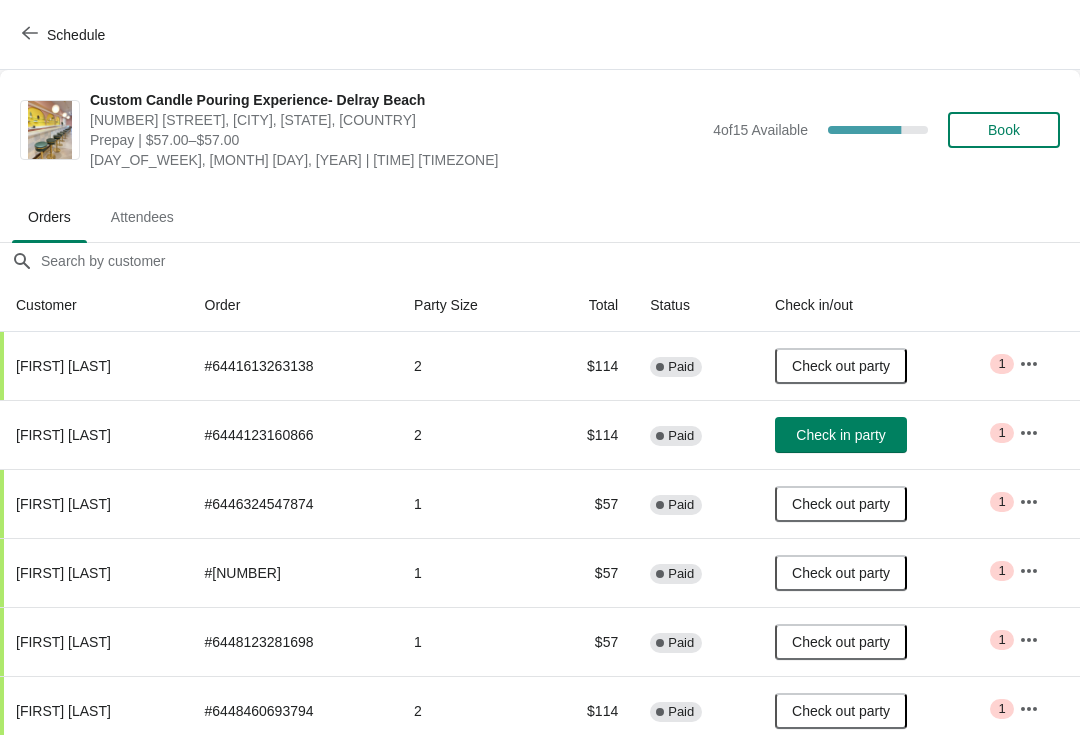 click on "Book" at bounding box center [1004, 130] 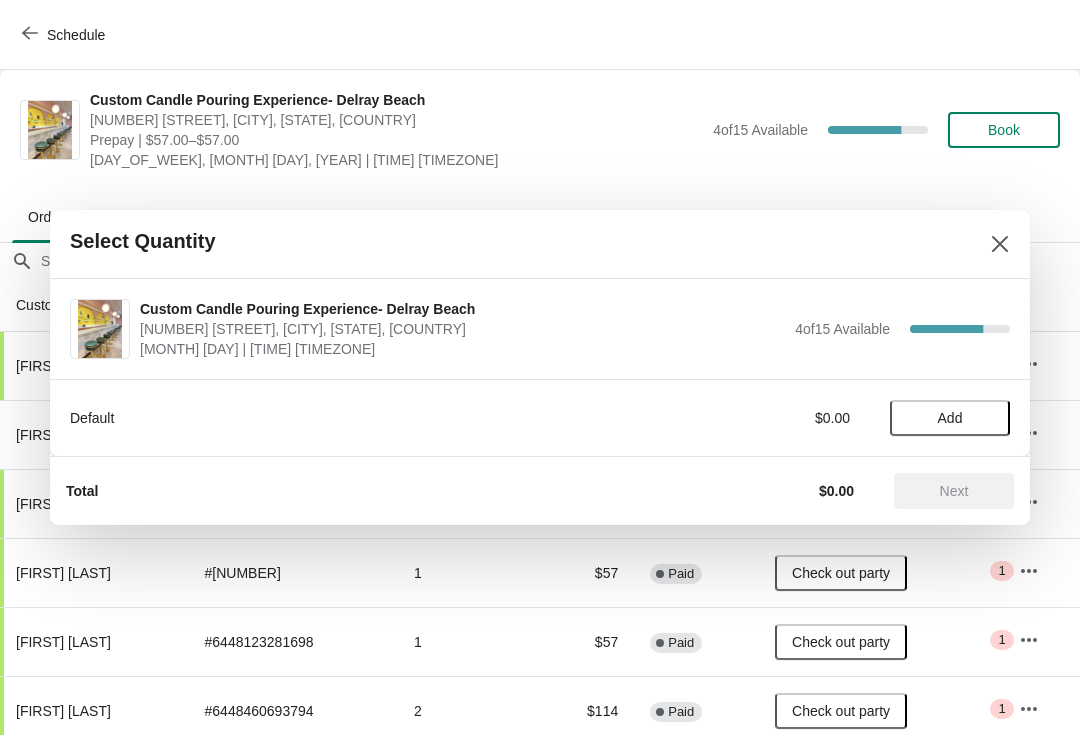 click on "Add" at bounding box center (950, 418) 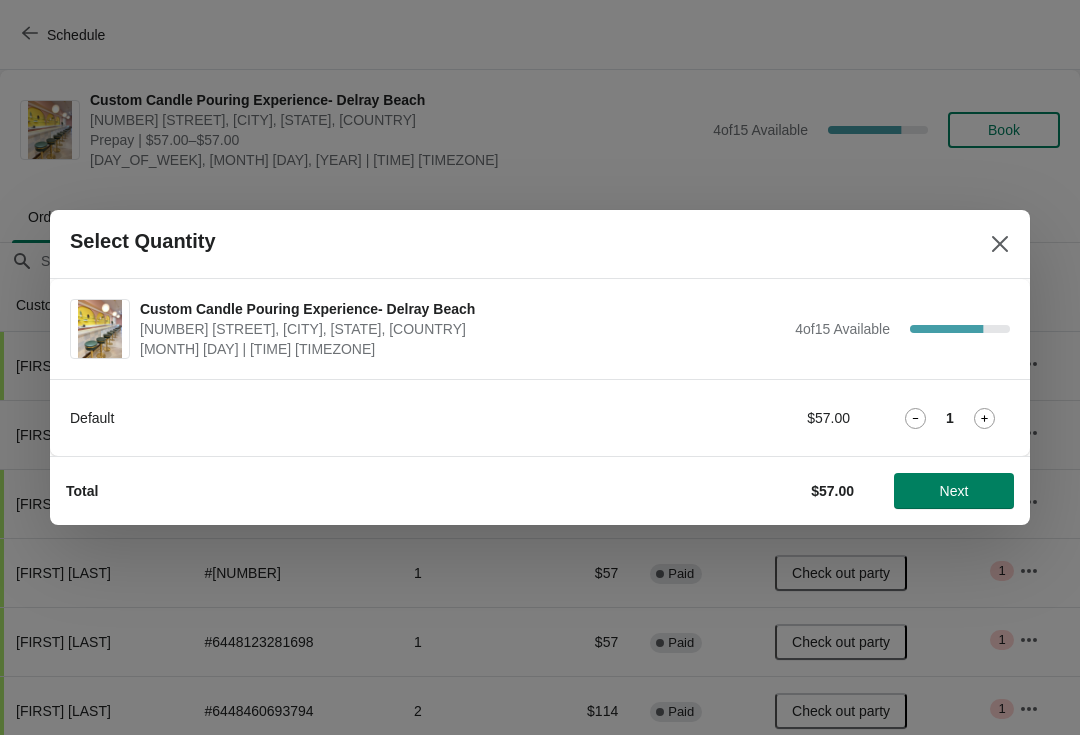 click on "Next" at bounding box center [954, 491] 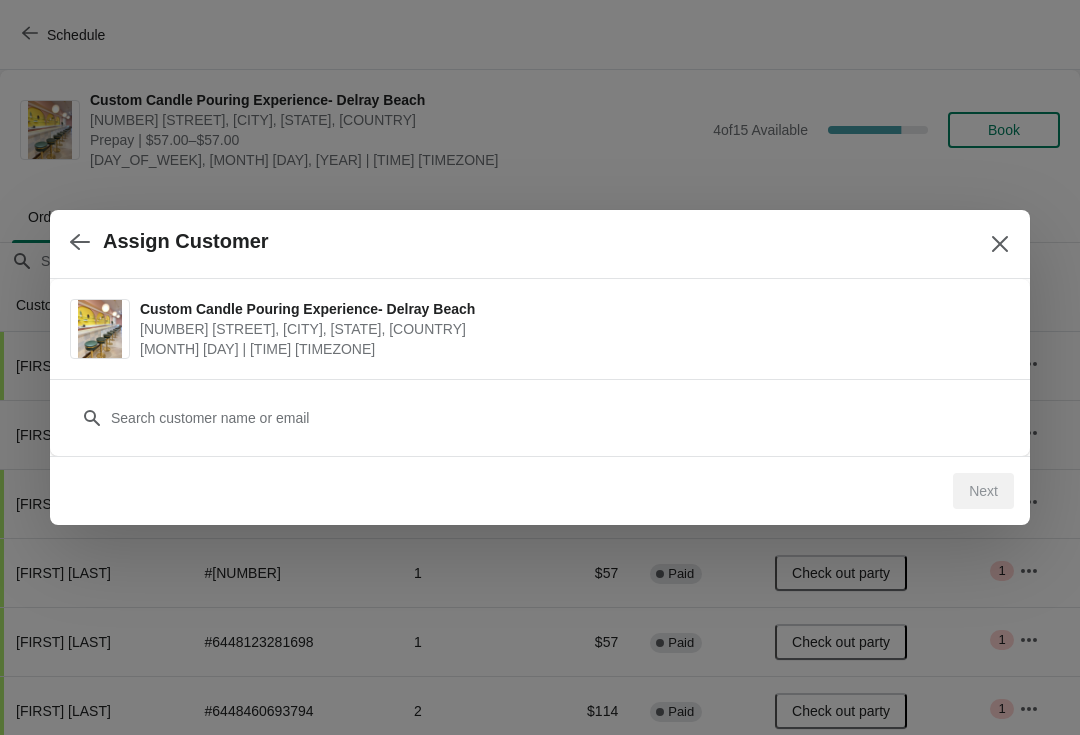click on "Customer" at bounding box center (540, 408) 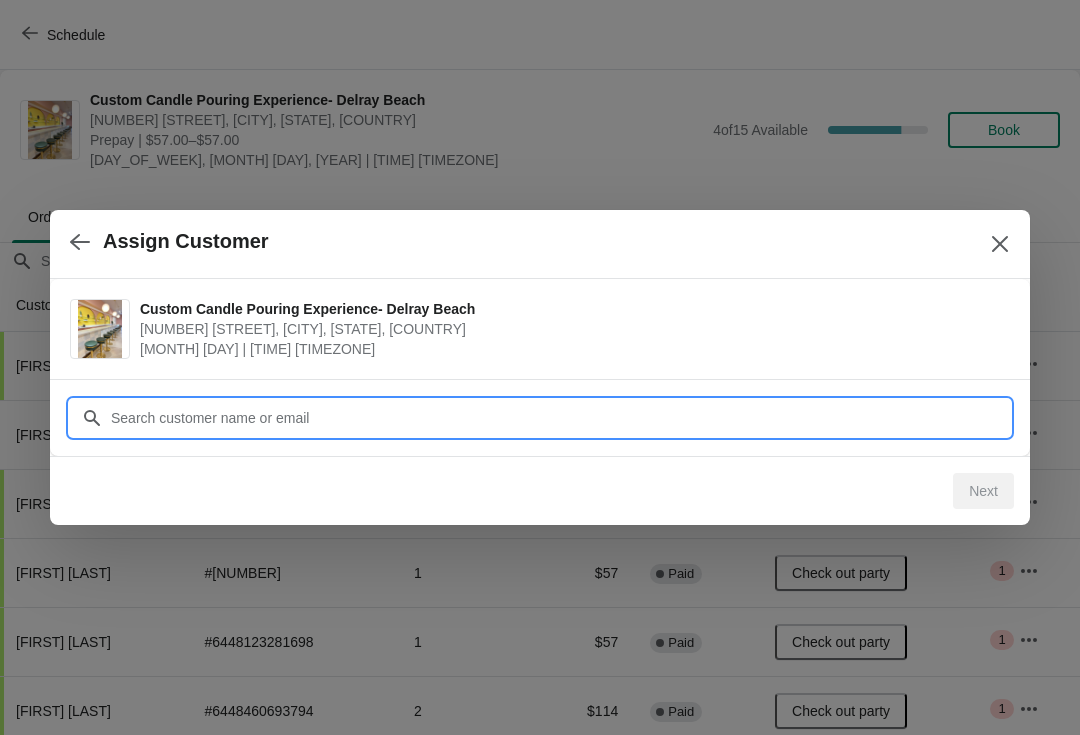 click on "Customer" at bounding box center [560, 418] 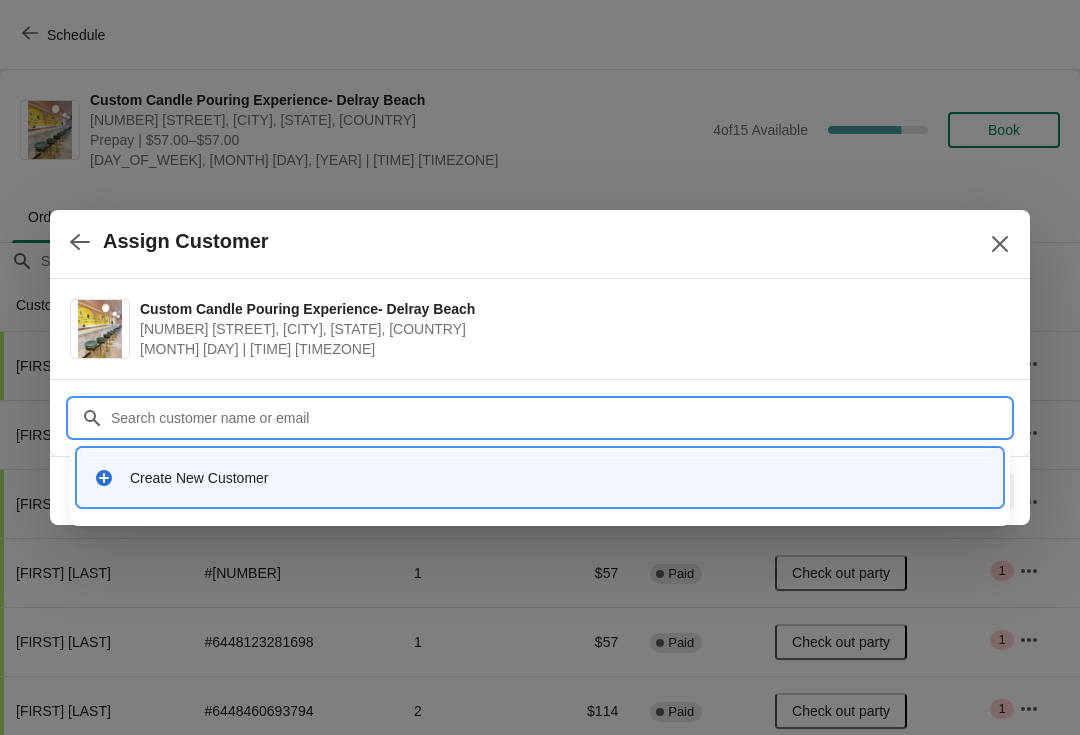 click on "Create New Customer" at bounding box center (540, 477) 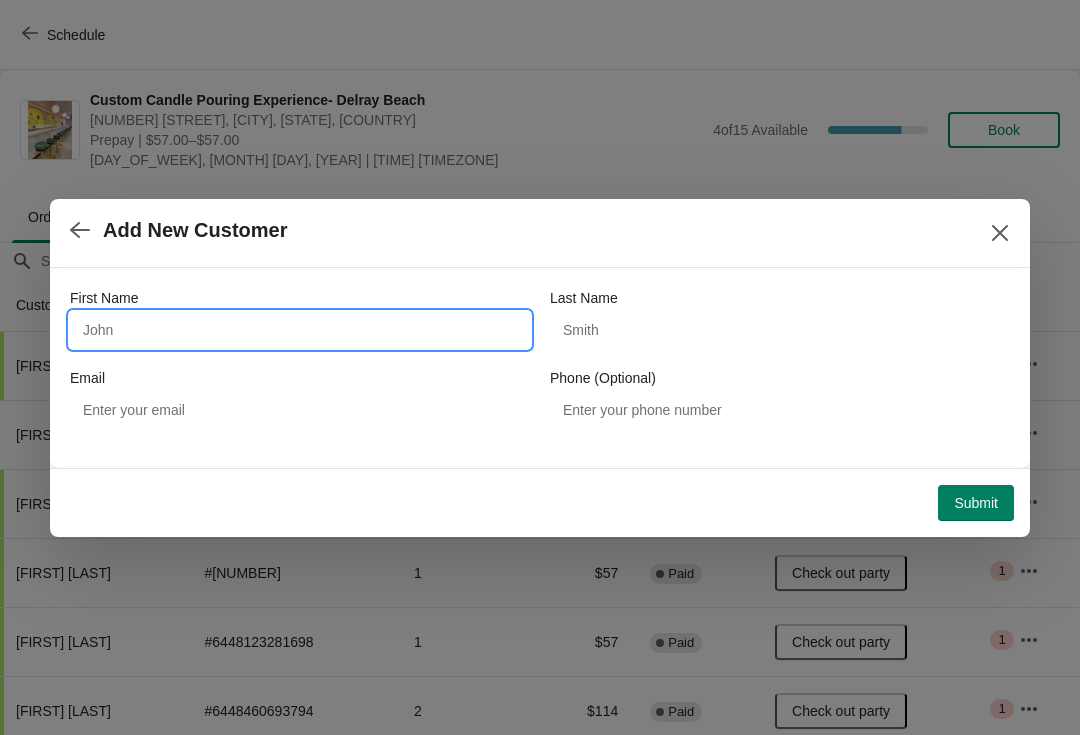 click on "First Name" at bounding box center (300, 330) 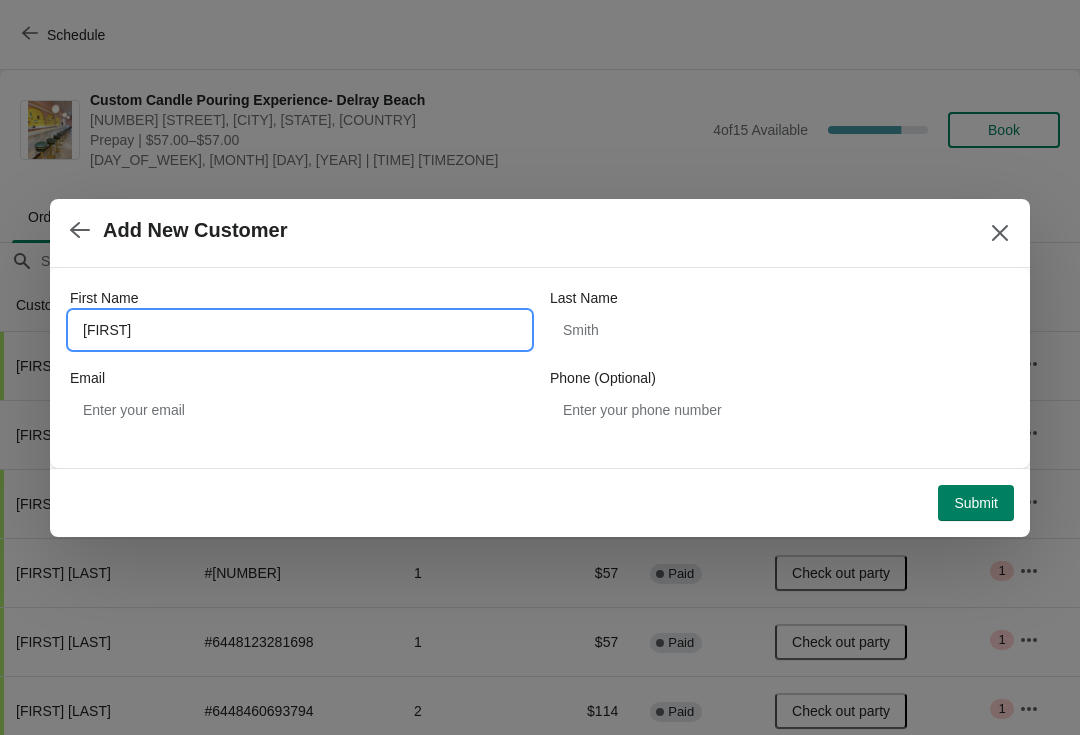 type on "[FIRST]" 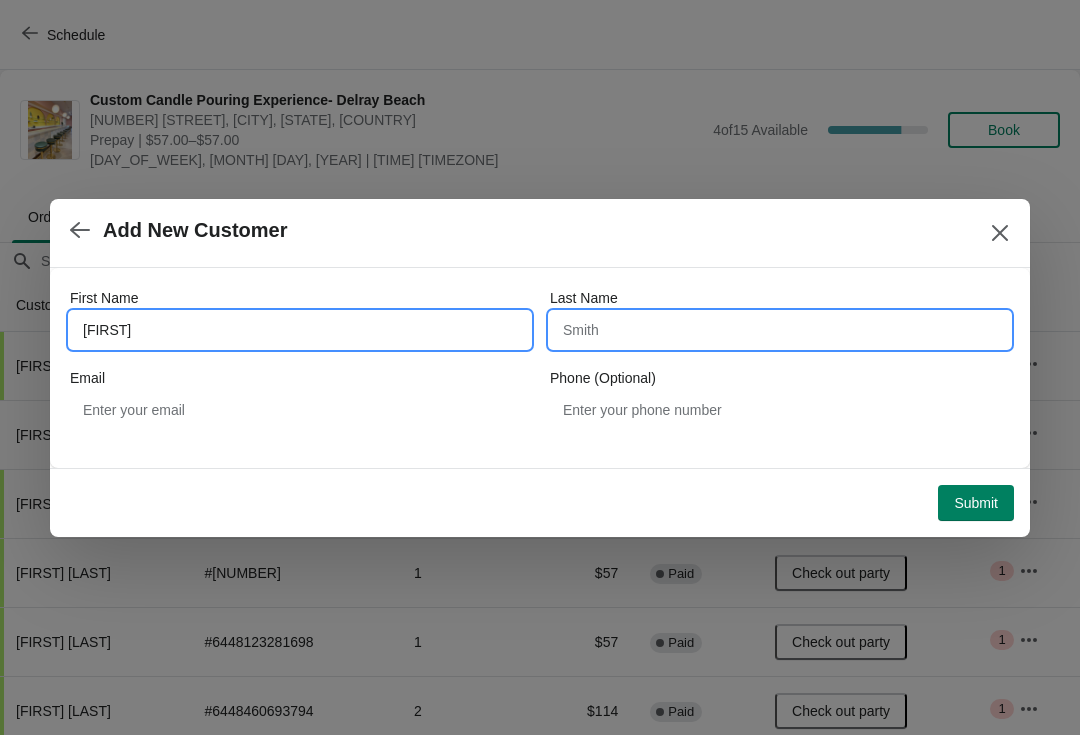 click on "Last Name" at bounding box center [780, 330] 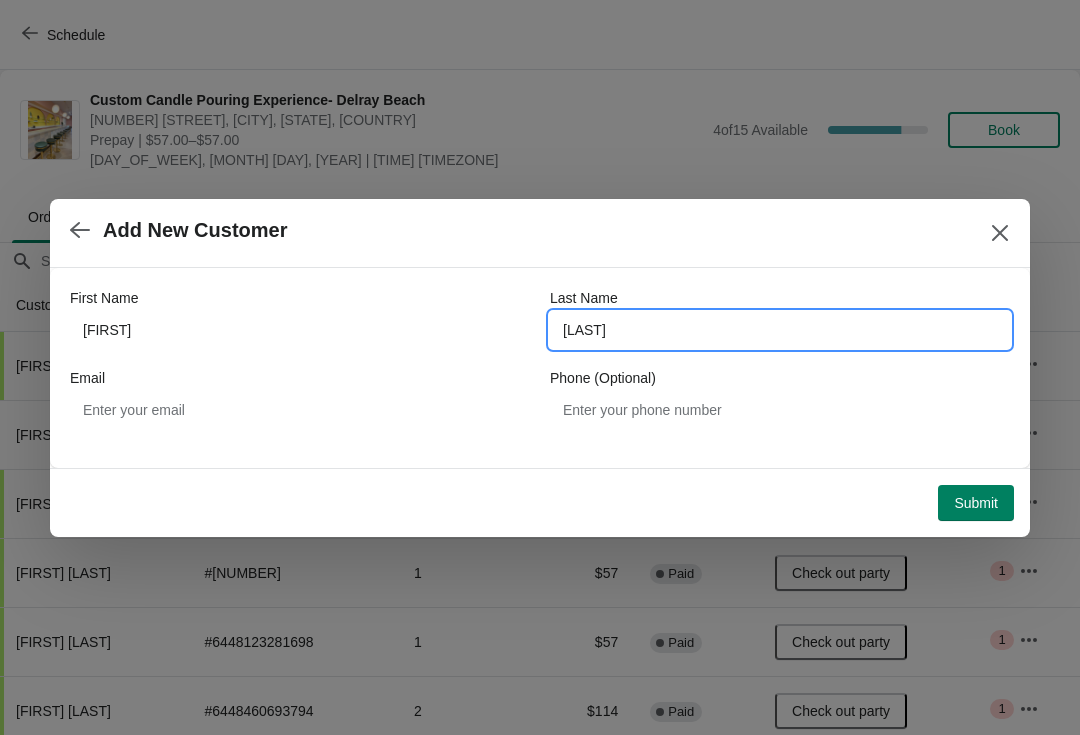 type on "Azami" 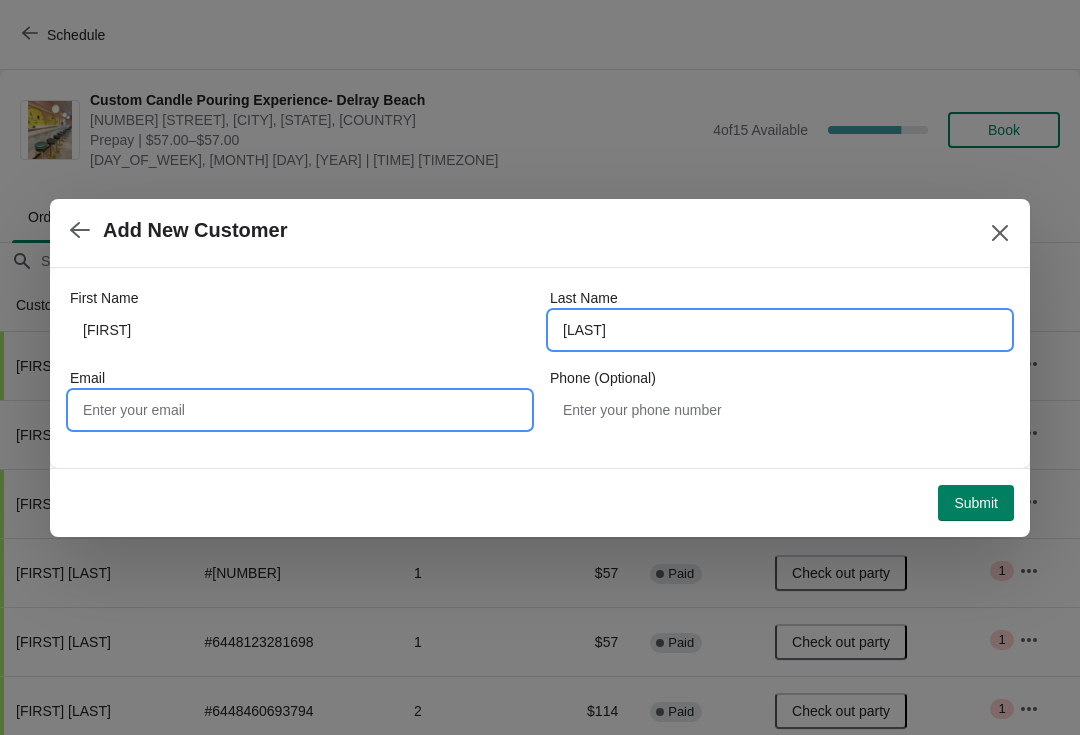 click on "Email" at bounding box center (300, 410) 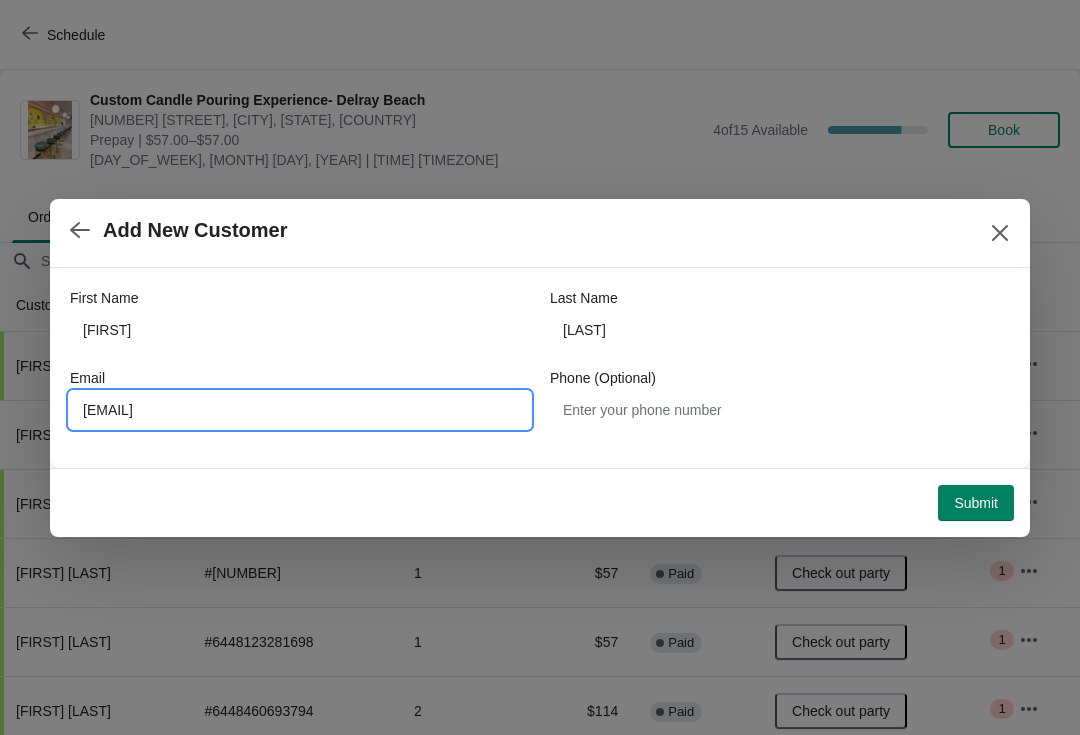 type on "Mark.azmi@hotmail.com" 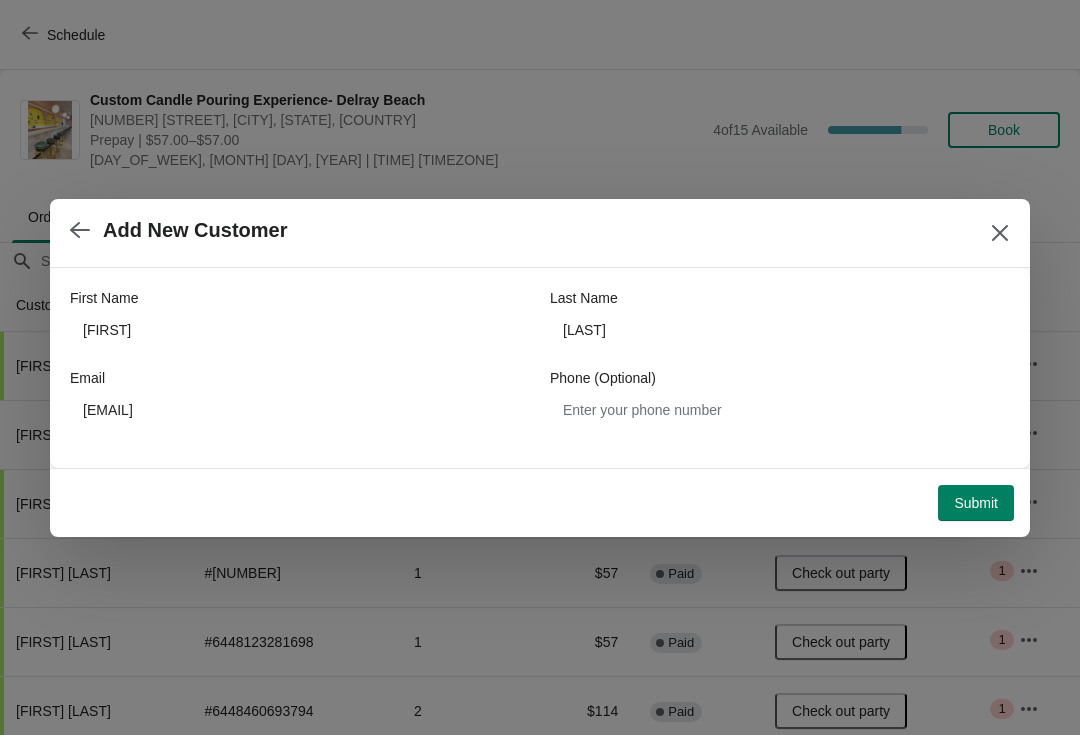 click on "Submit" at bounding box center [976, 503] 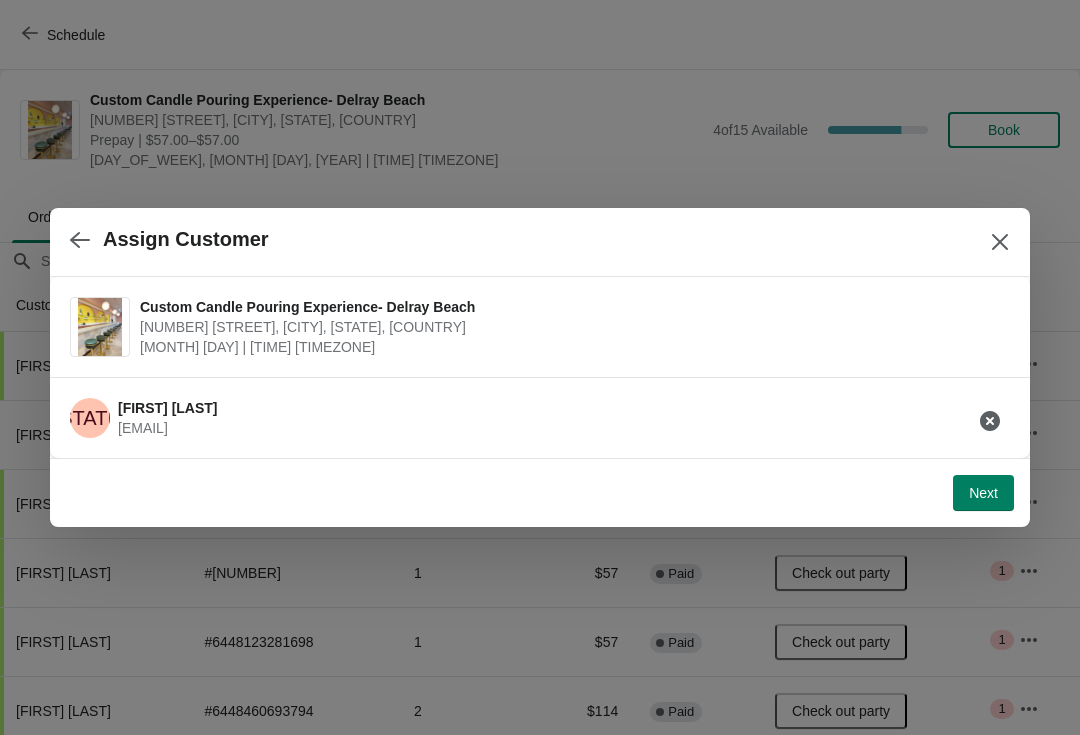 click on "Next" at bounding box center (983, 493) 